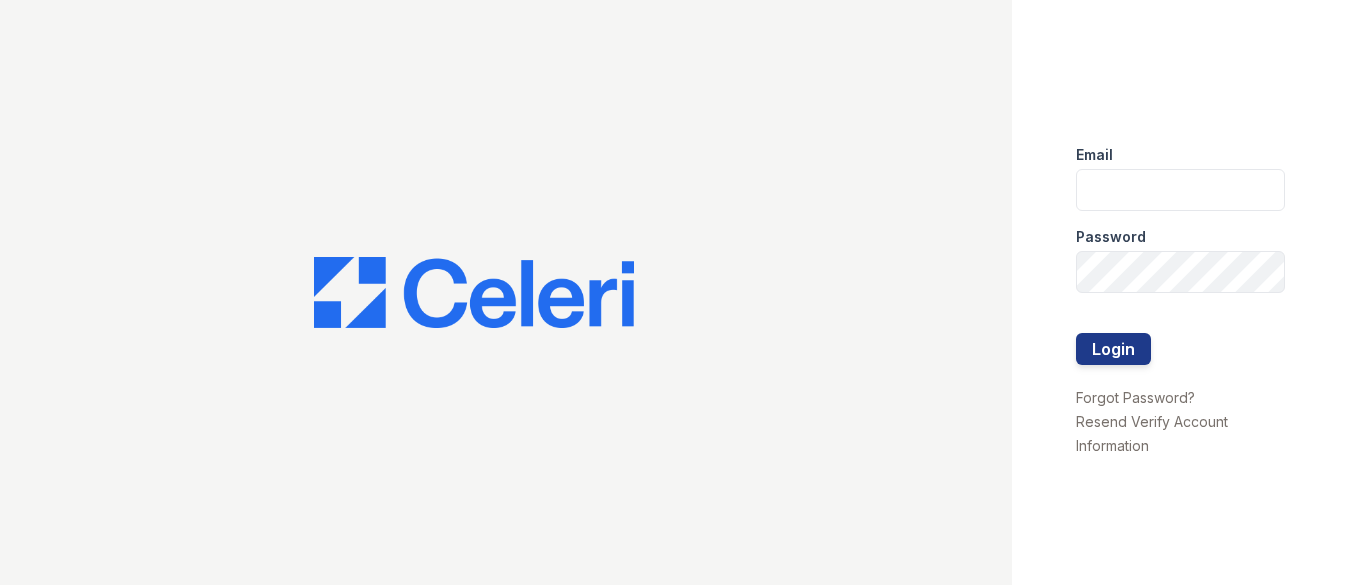 scroll, scrollTop: 0, scrollLeft: 0, axis: both 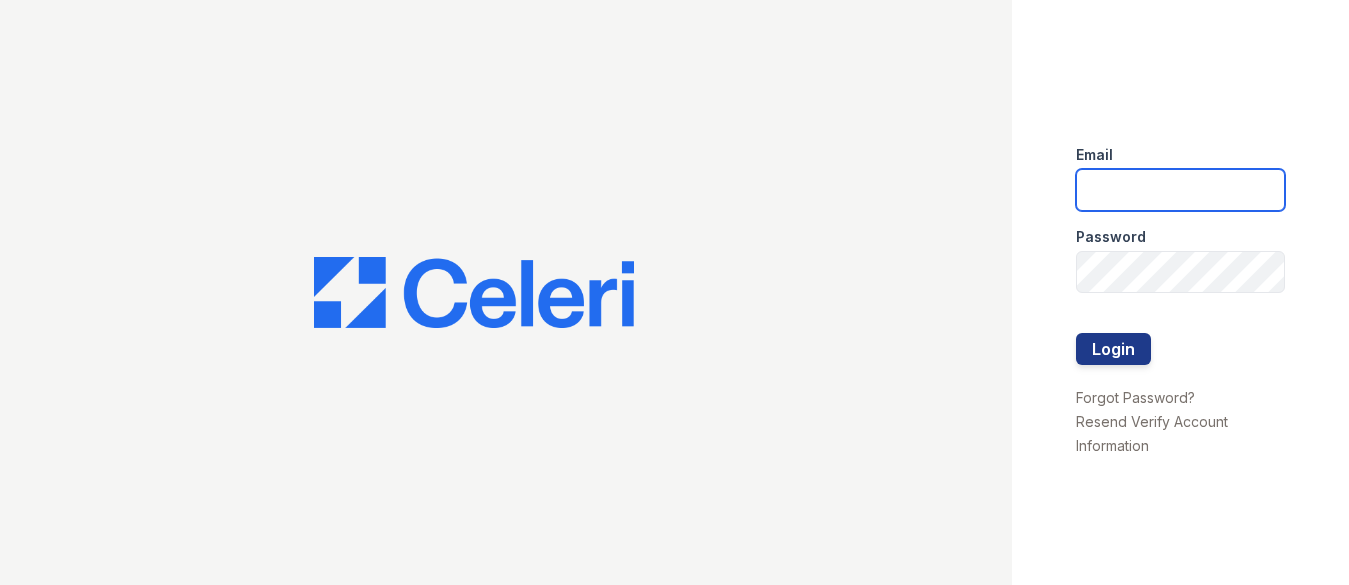 type on "[USERNAME]@example.com" 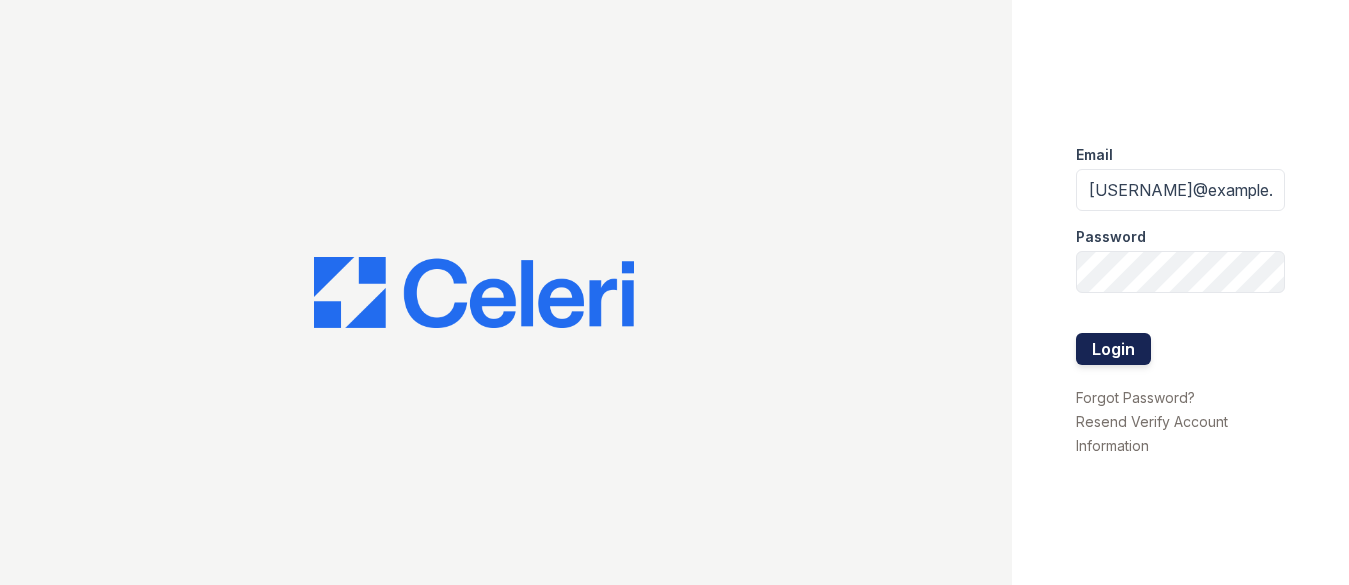 click on "Login" at bounding box center [1113, 349] 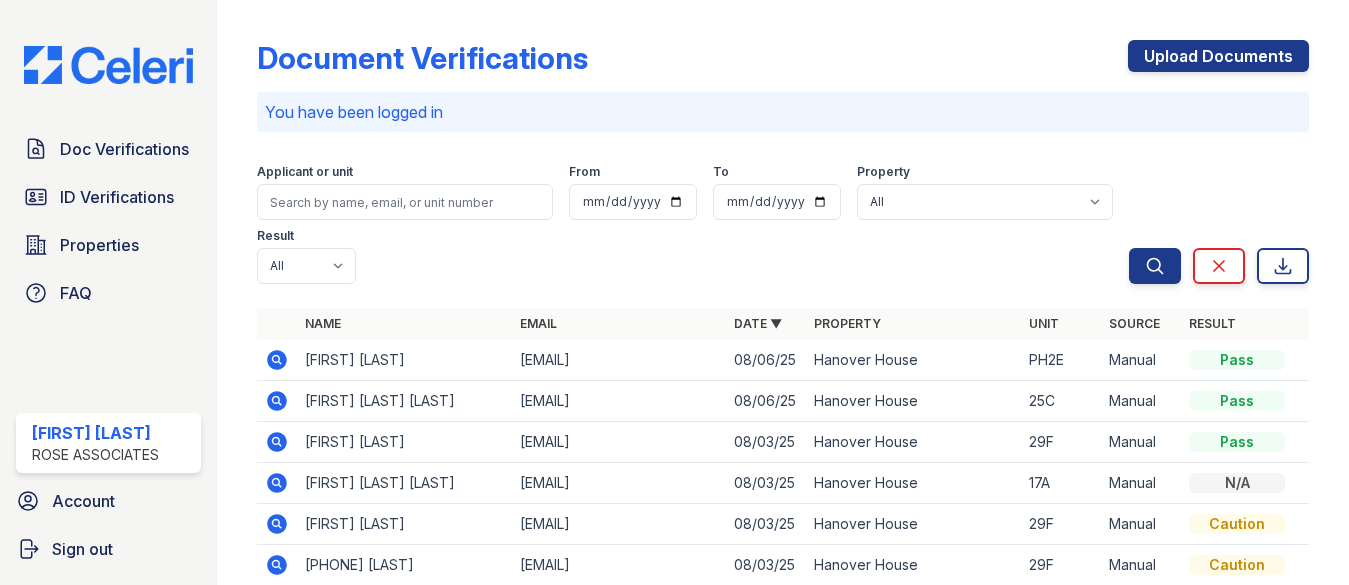 scroll, scrollTop: 0, scrollLeft: 0, axis: both 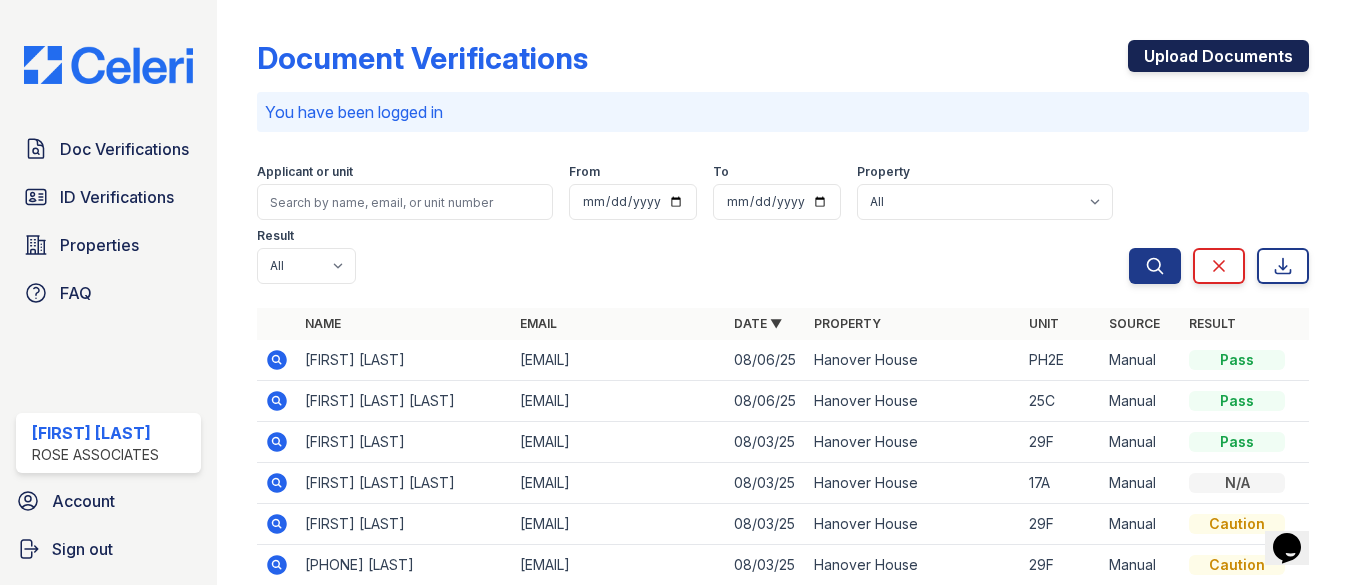 click on "Upload Documents" at bounding box center (1218, 56) 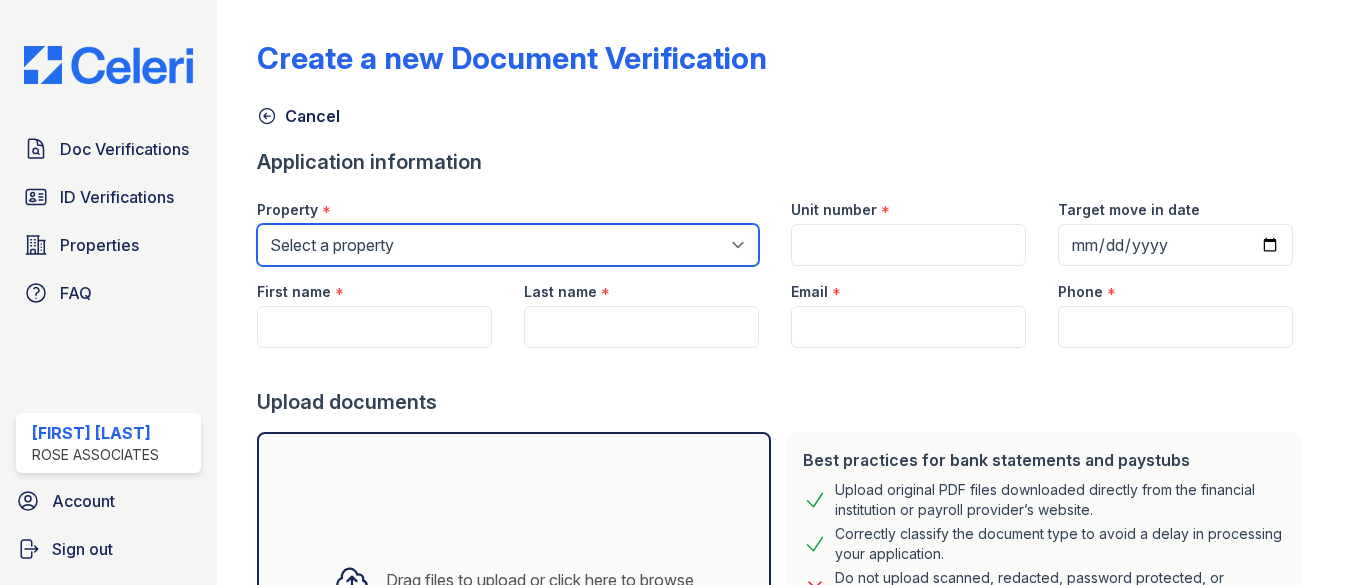select on "3109" 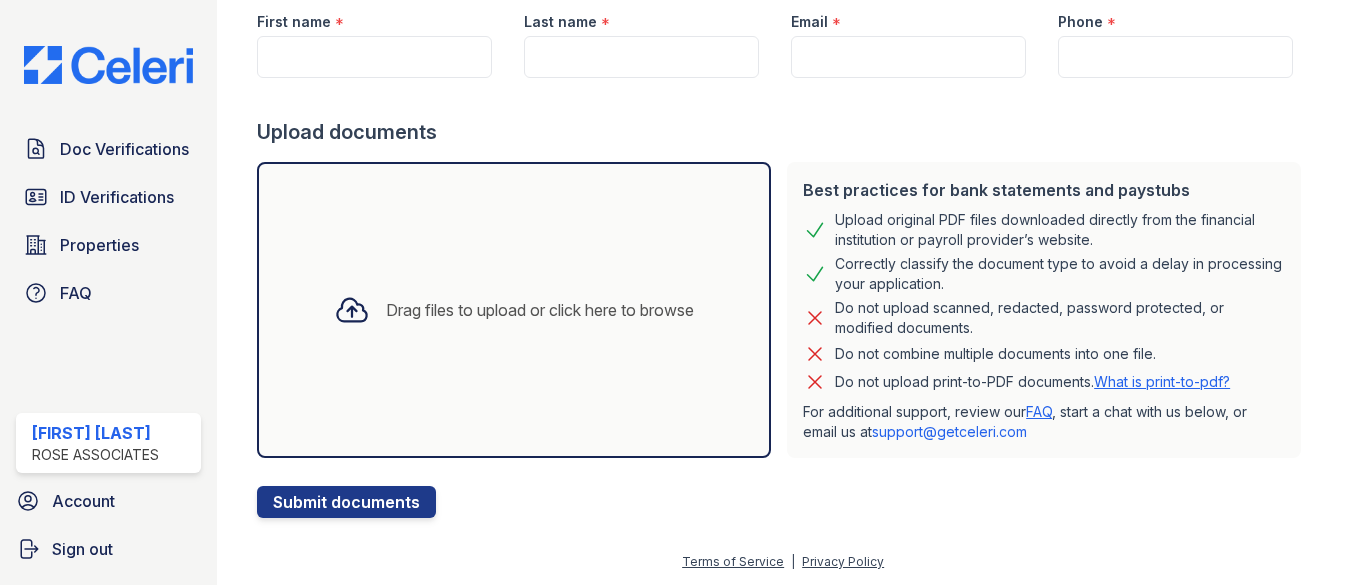 click on "Best practices for bank statements and paystubs
Upload original PDF files downloaded directly from the financial institution or payroll provider’s website.
Correctly classify the document type to avoid a delay in processing your application.
Do not upload scanned, redacted, password protected, or modified documents.
Do not combine multiple documents into one file.
Do not upload print-to-PDF documents.
What is print-to-pdf?
For additional support, review our
FAQ ,
start a chat with us below, or email us at
support@getceleri.com" at bounding box center (1044, 310) 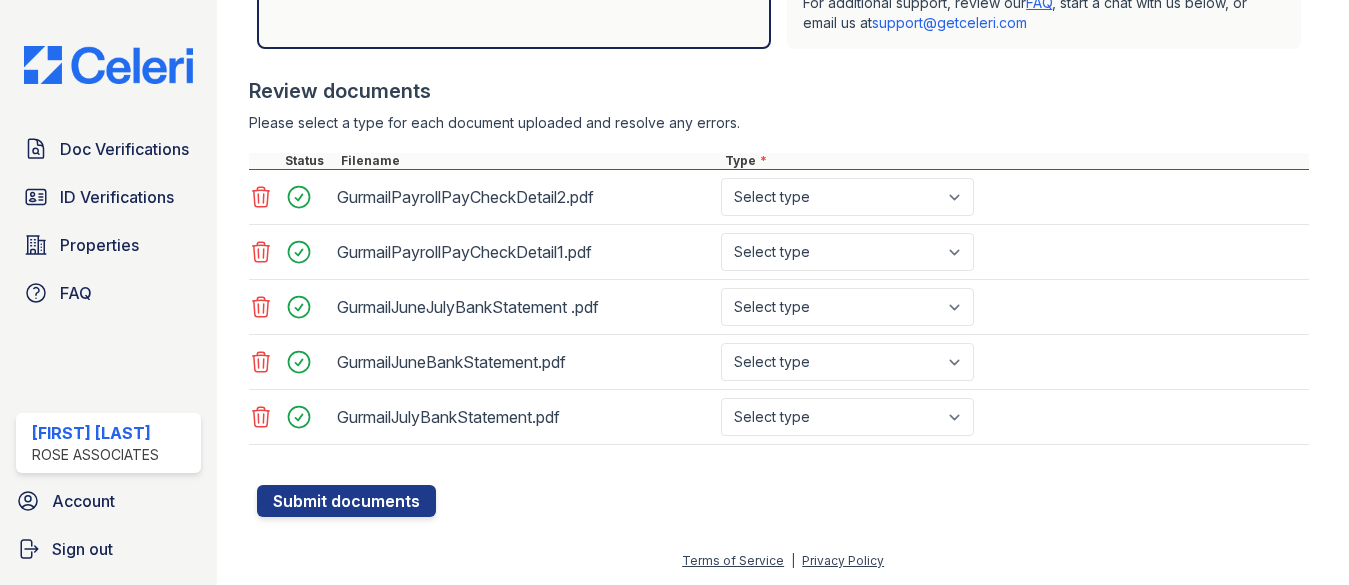 scroll, scrollTop: 679, scrollLeft: 0, axis: vertical 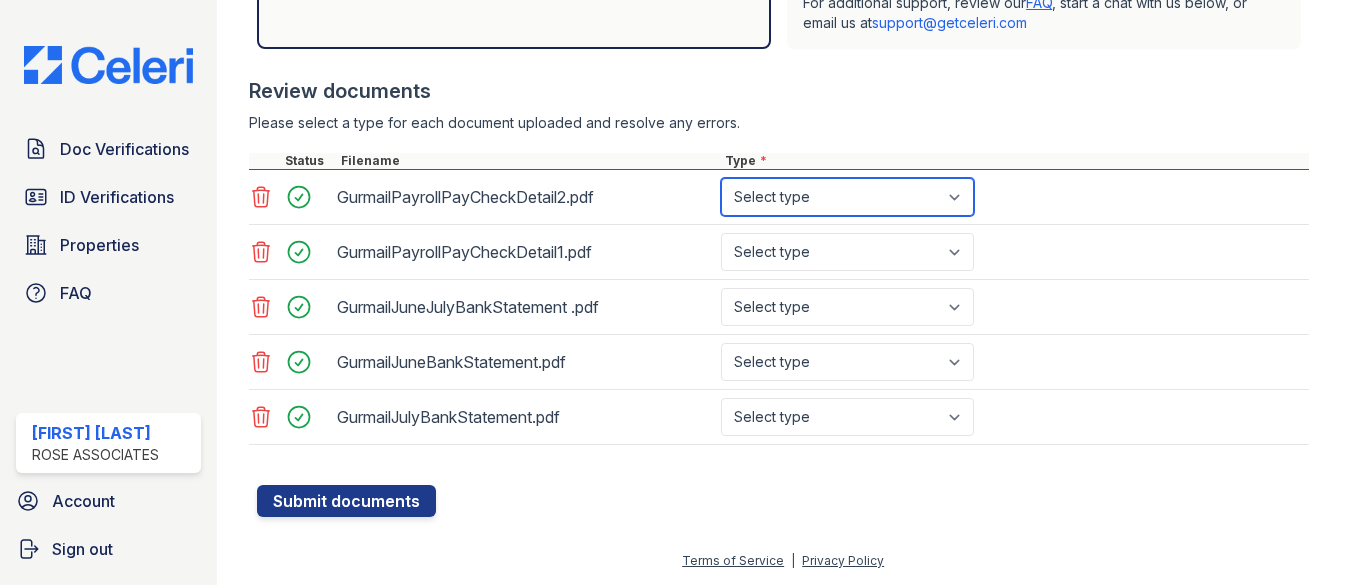 select on "paystub" 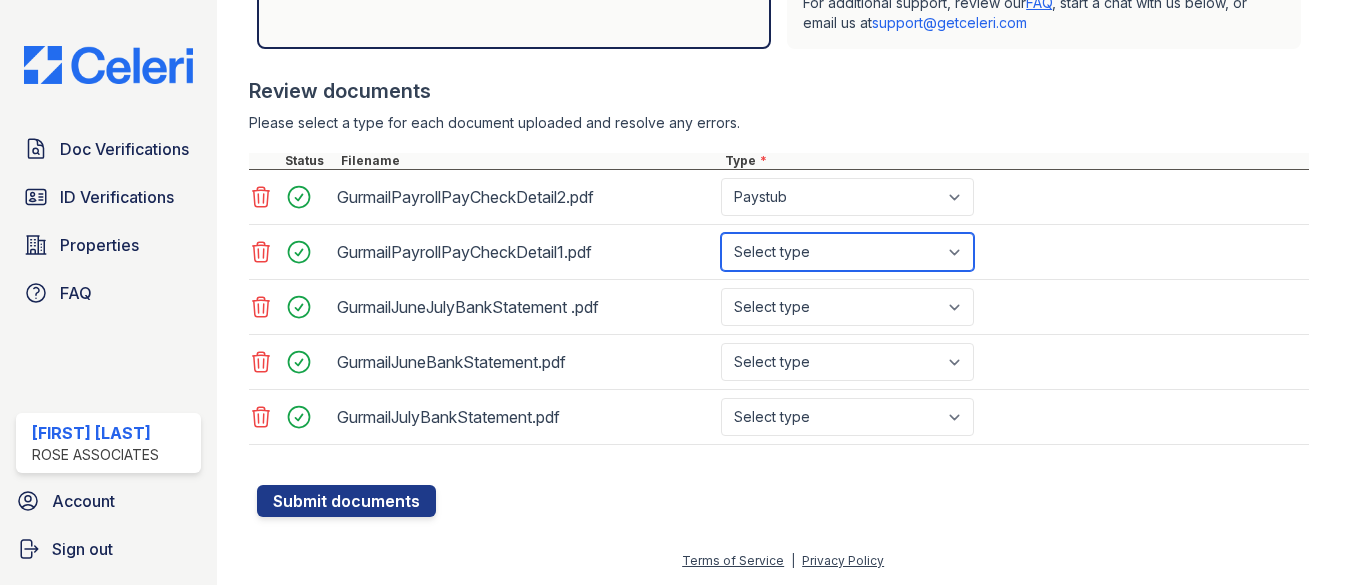 select on "paystub" 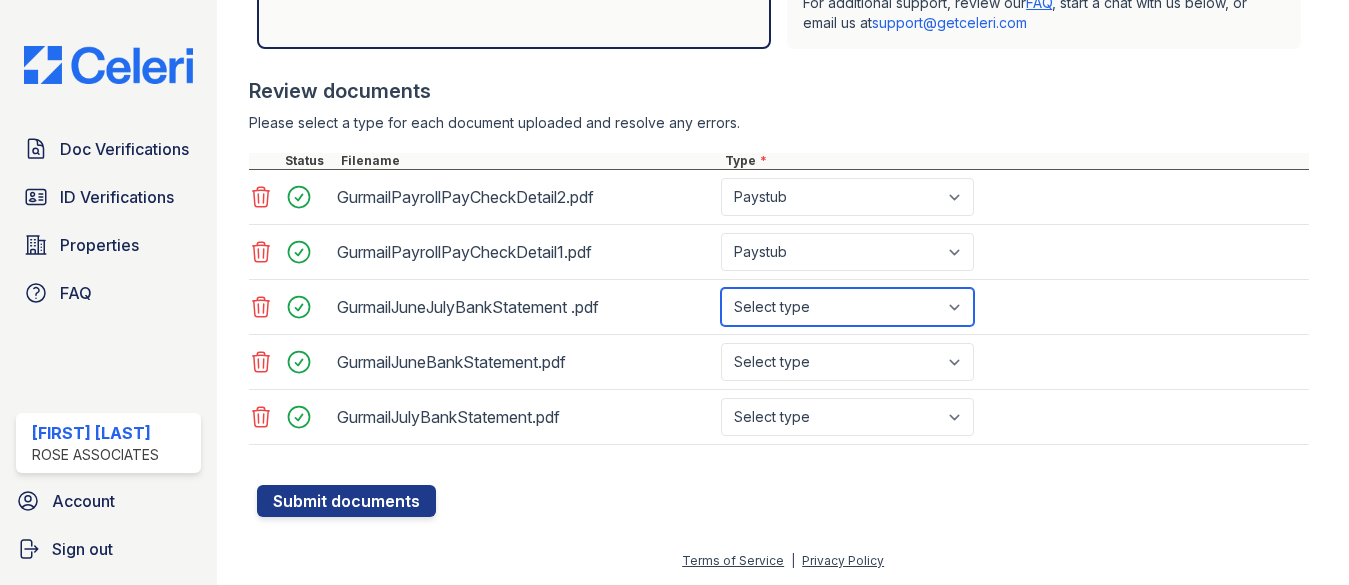 select on "bank_statement" 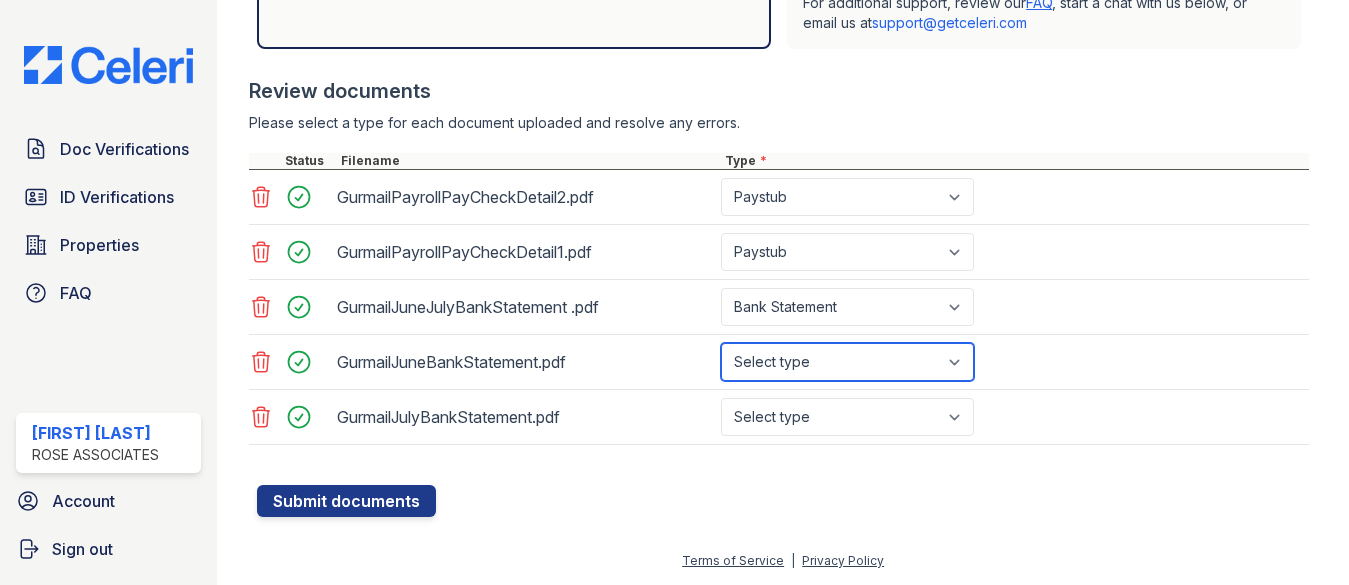 select on "bank_statement" 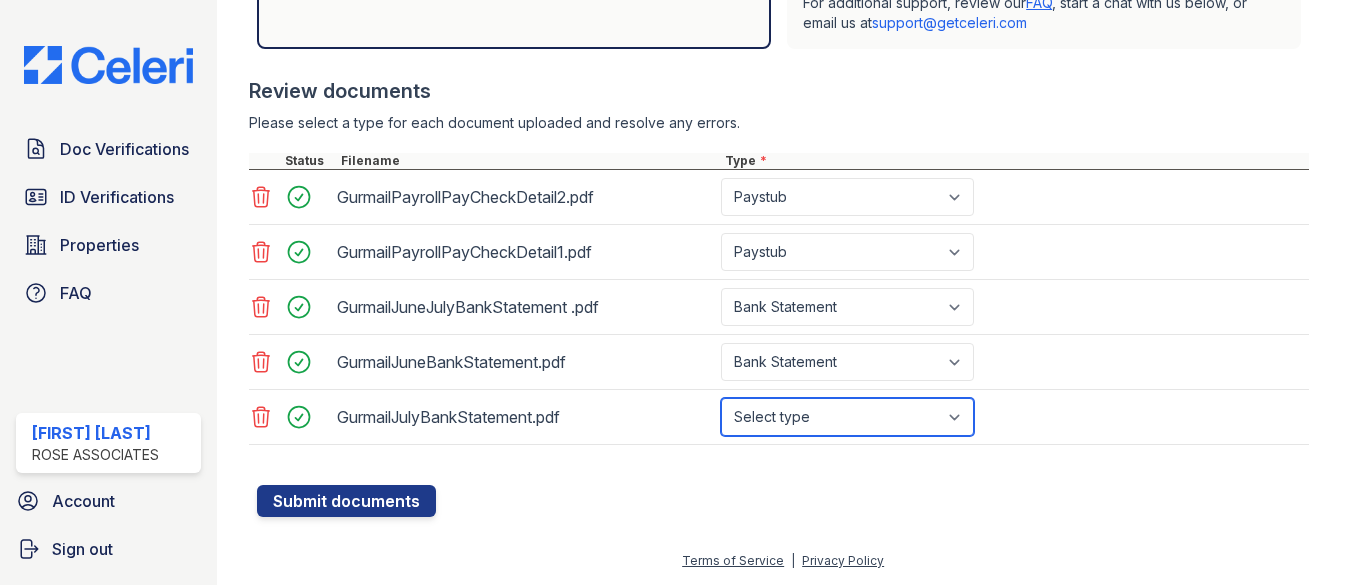 select on "bank_statement" 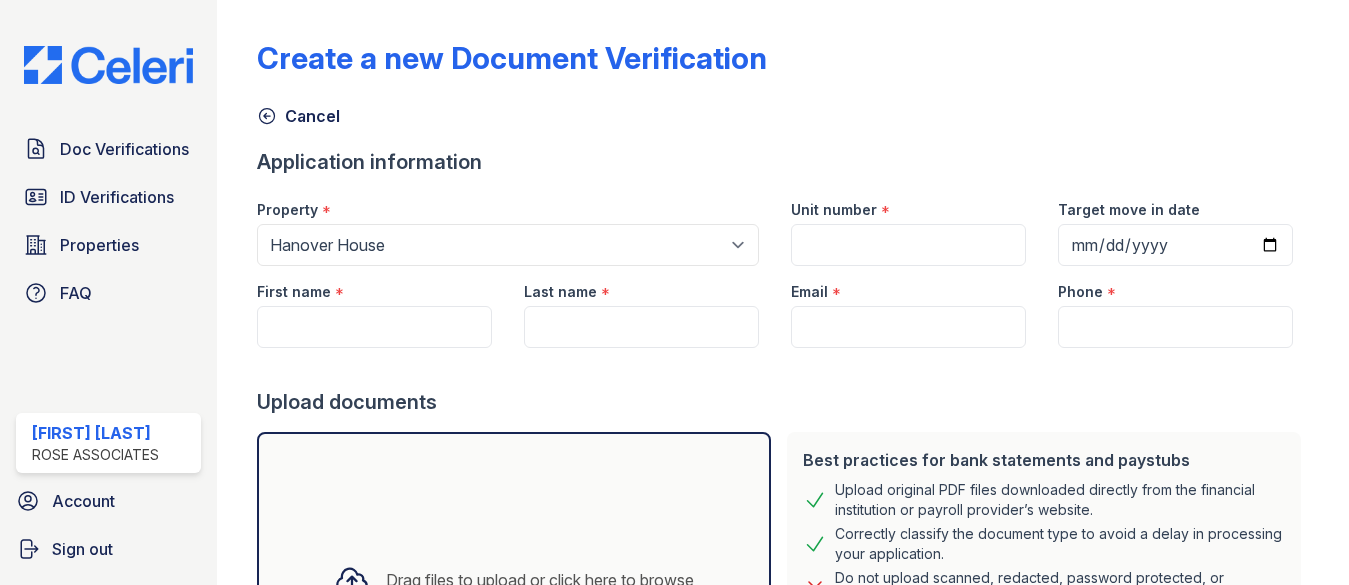 scroll, scrollTop: 0, scrollLeft: 0, axis: both 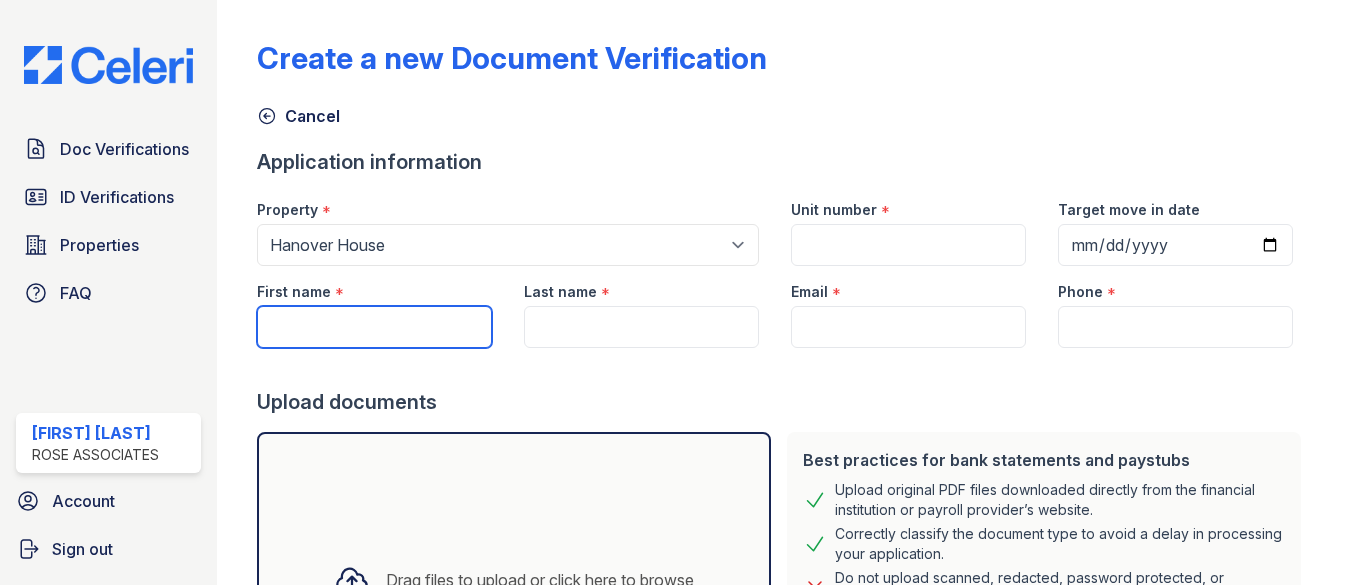 paste on "[FIRST] [LAST]" 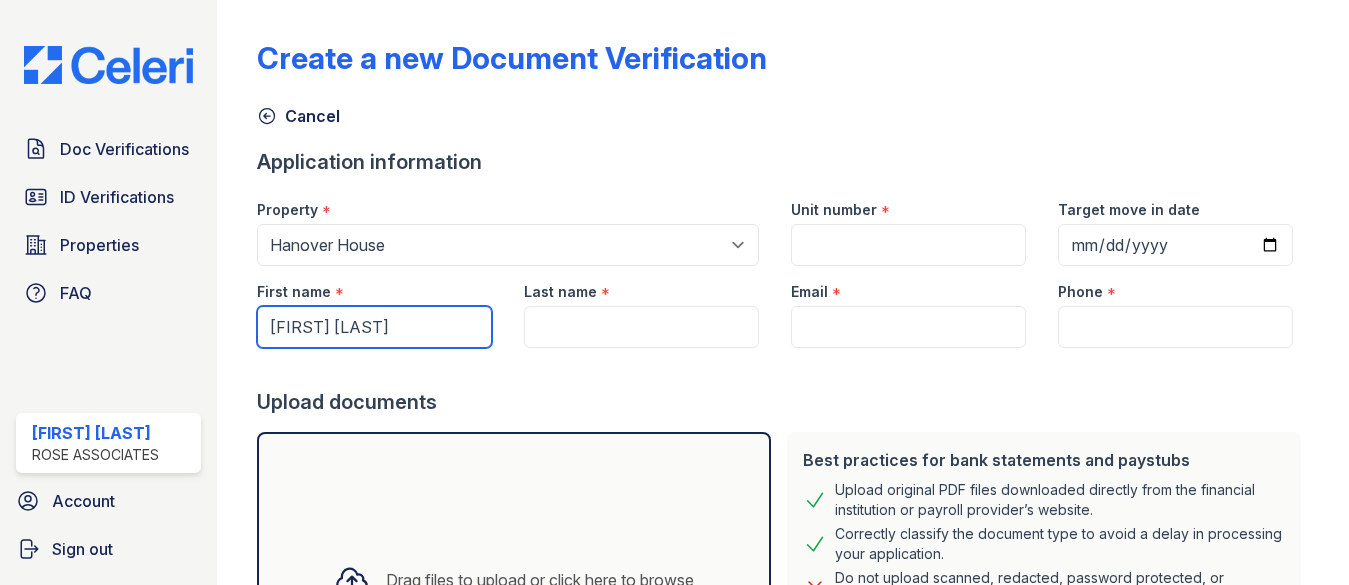 click on "[FIRST] [LAST]" at bounding box center (374, 327) 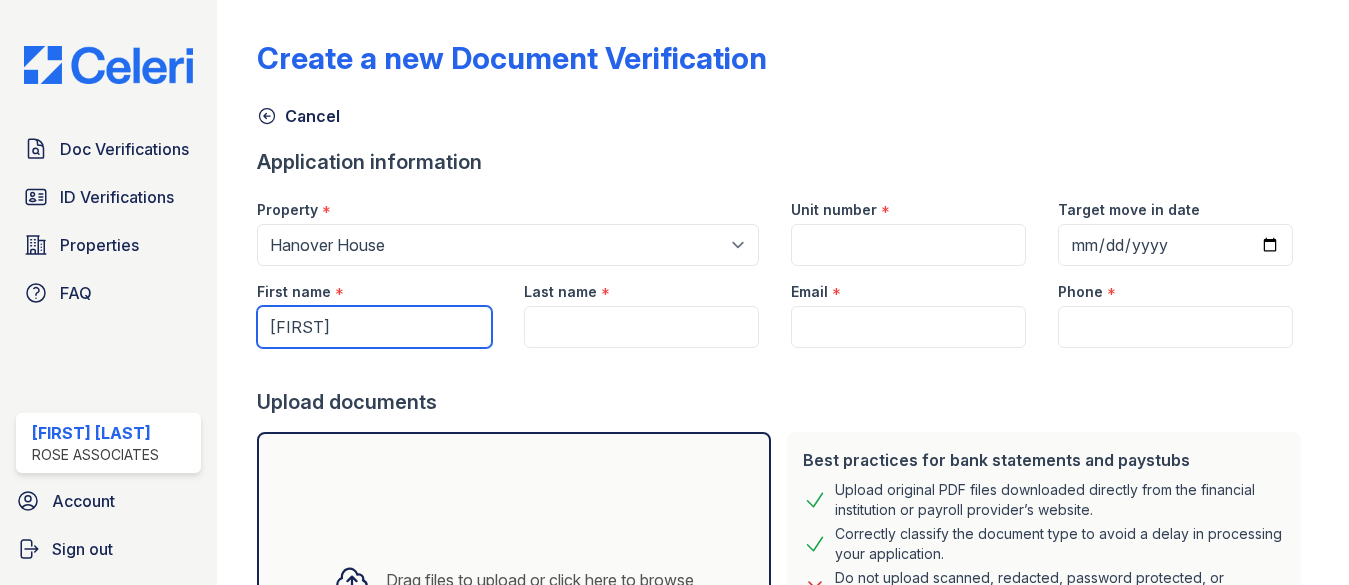 type on "Gurmail" 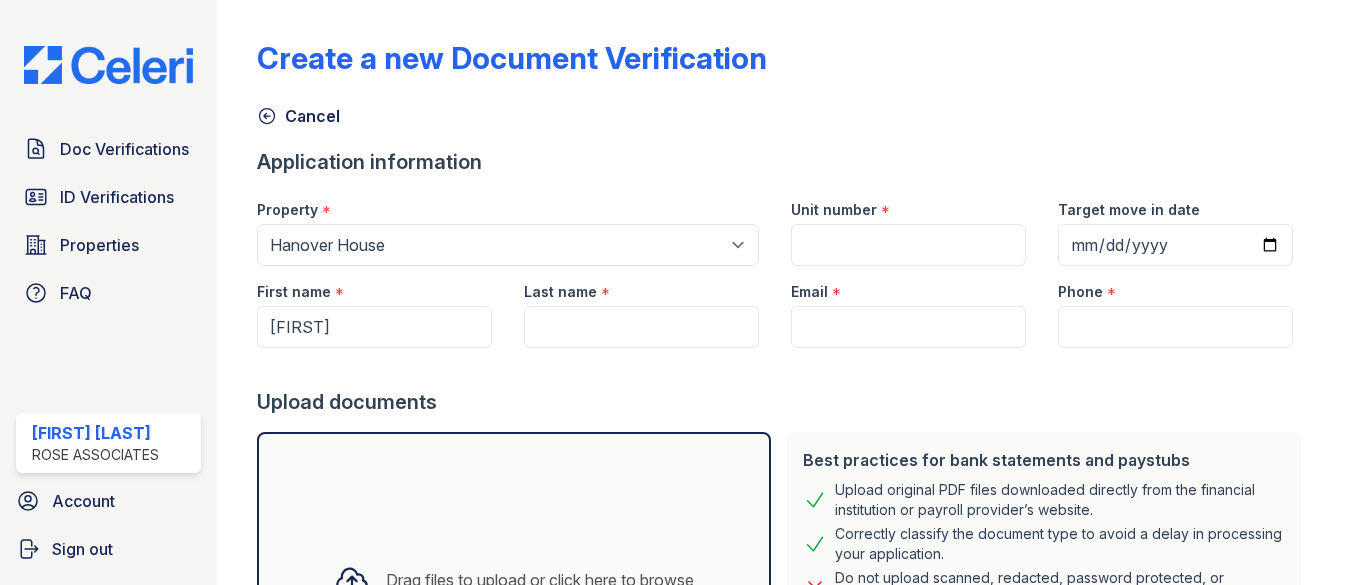 drag, startPoint x: 520, startPoint y: 331, endPoint x: 580, endPoint y: 332, distance: 60.00833 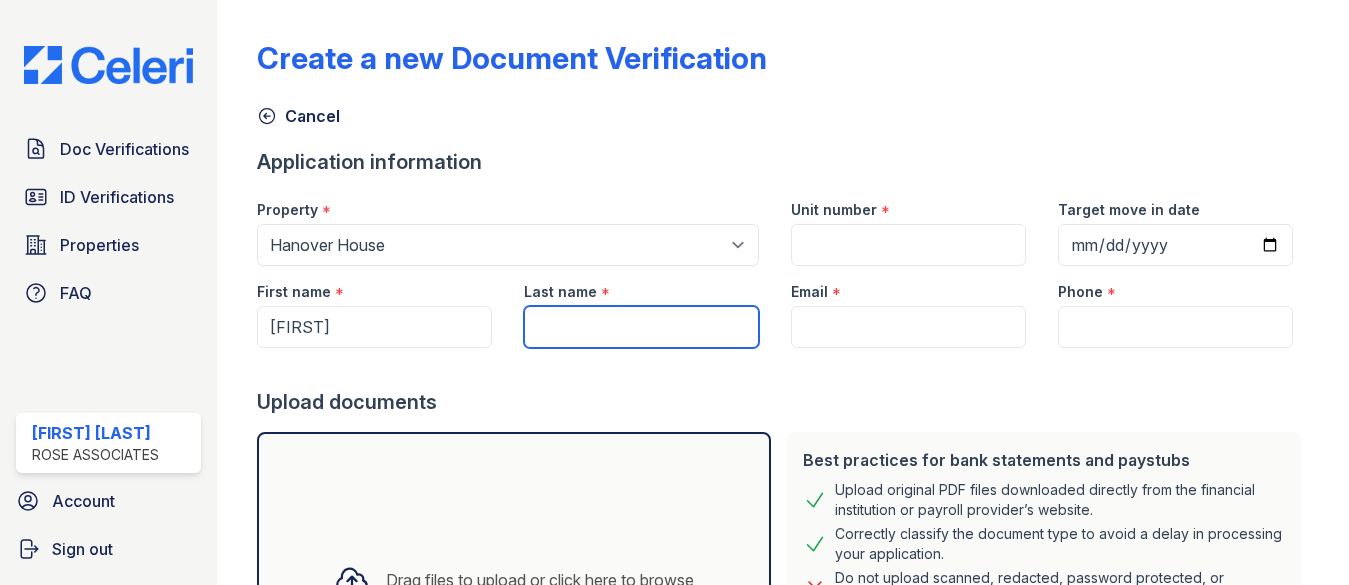 paste on "Gill" 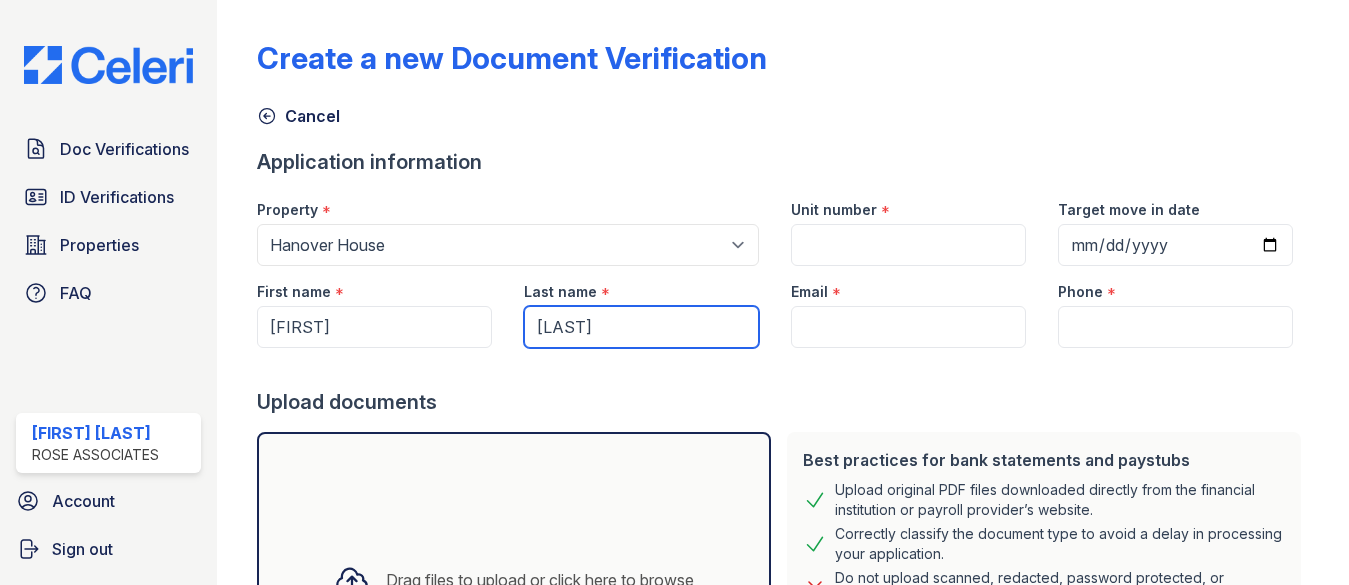 type on "Gill" 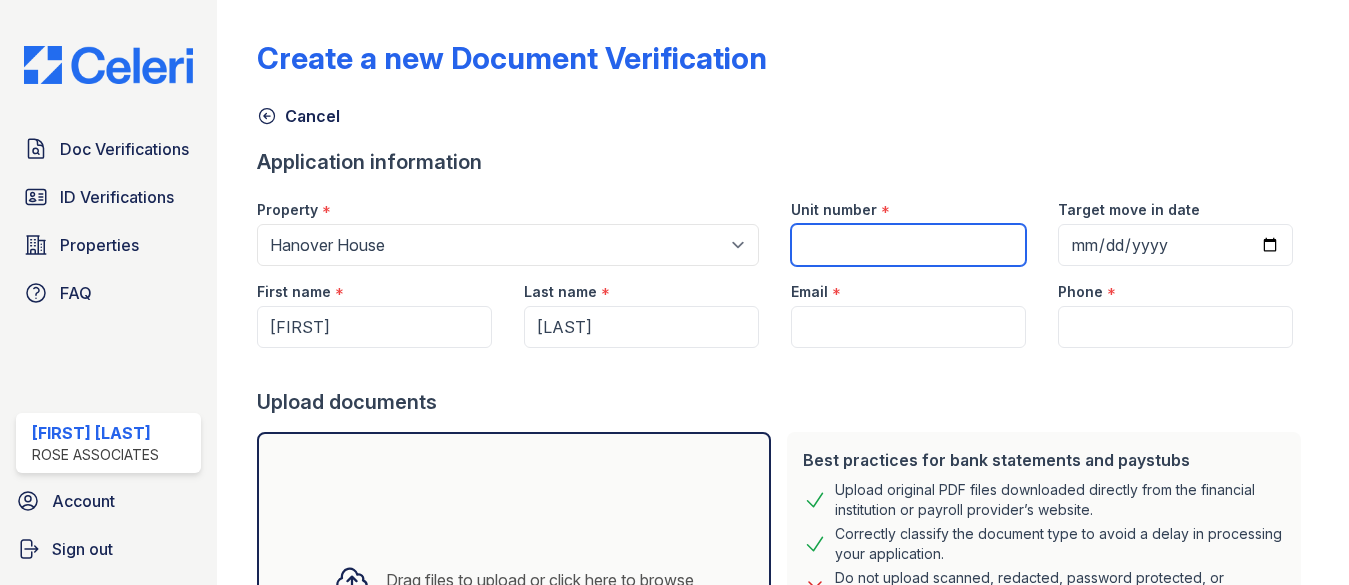 click on "Unit number" at bounding box center [908, 245] 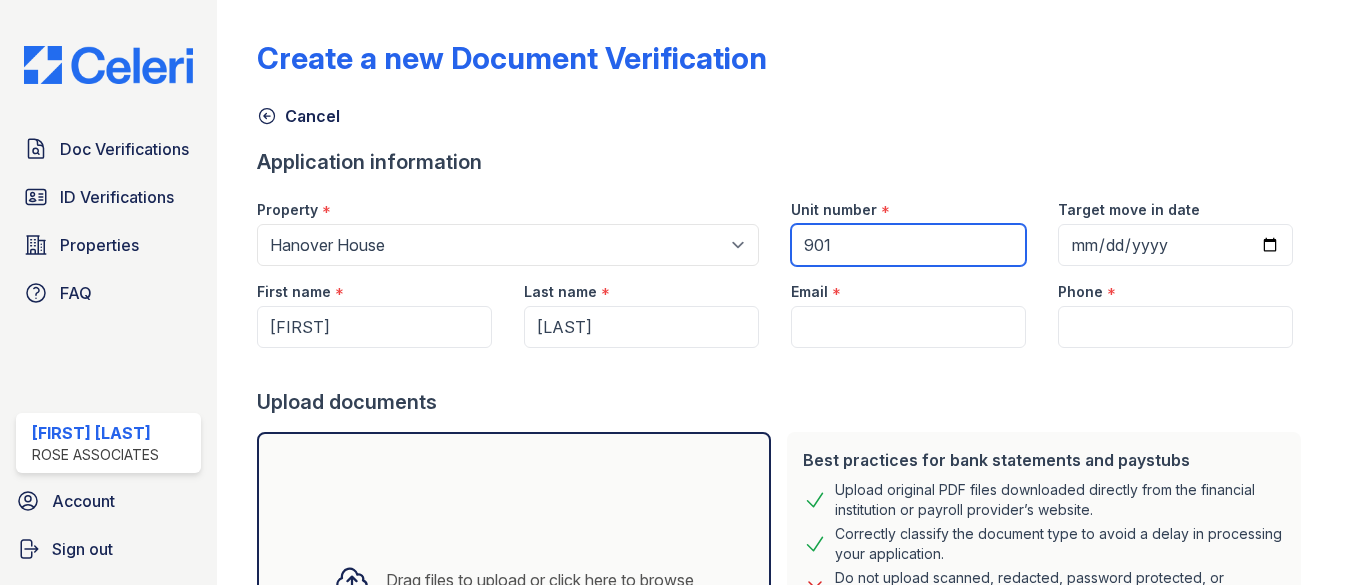 type on "901" 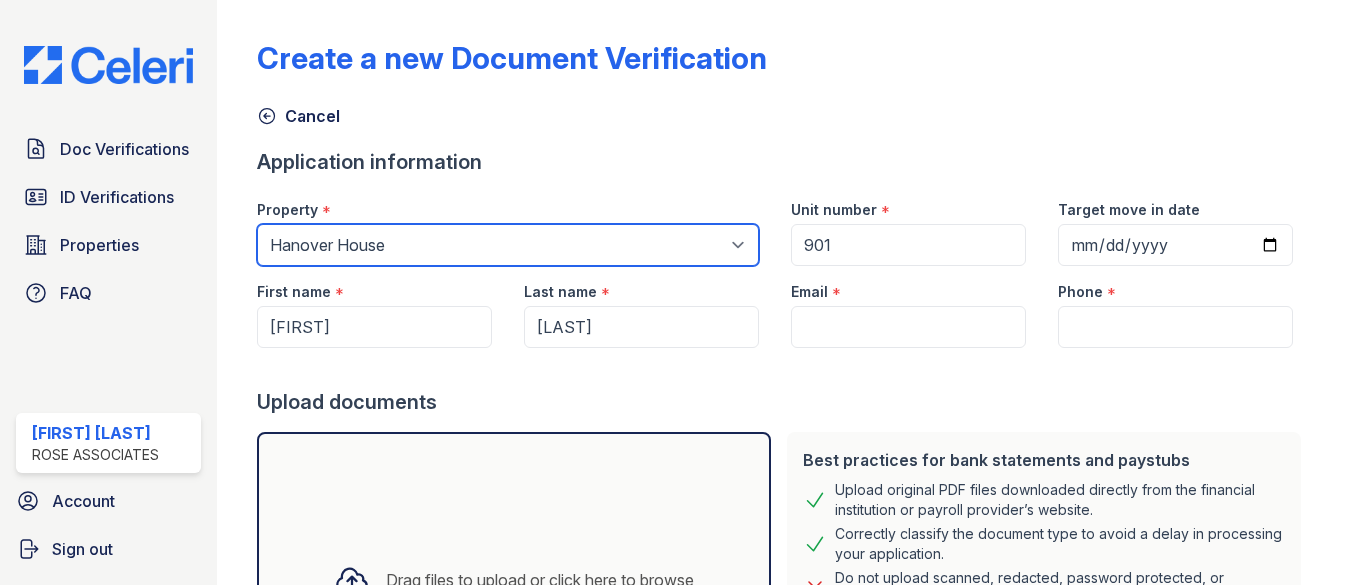 select on "3110" 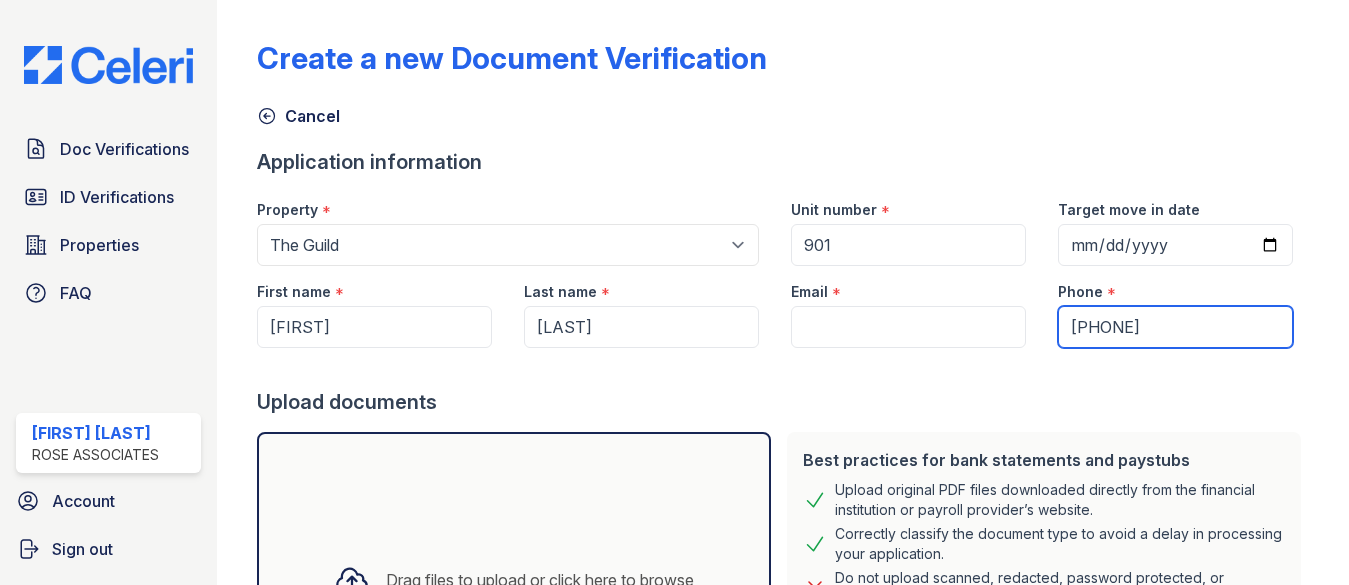 scroll, scrollTop: 0, scrollLeft: 0, axis: both 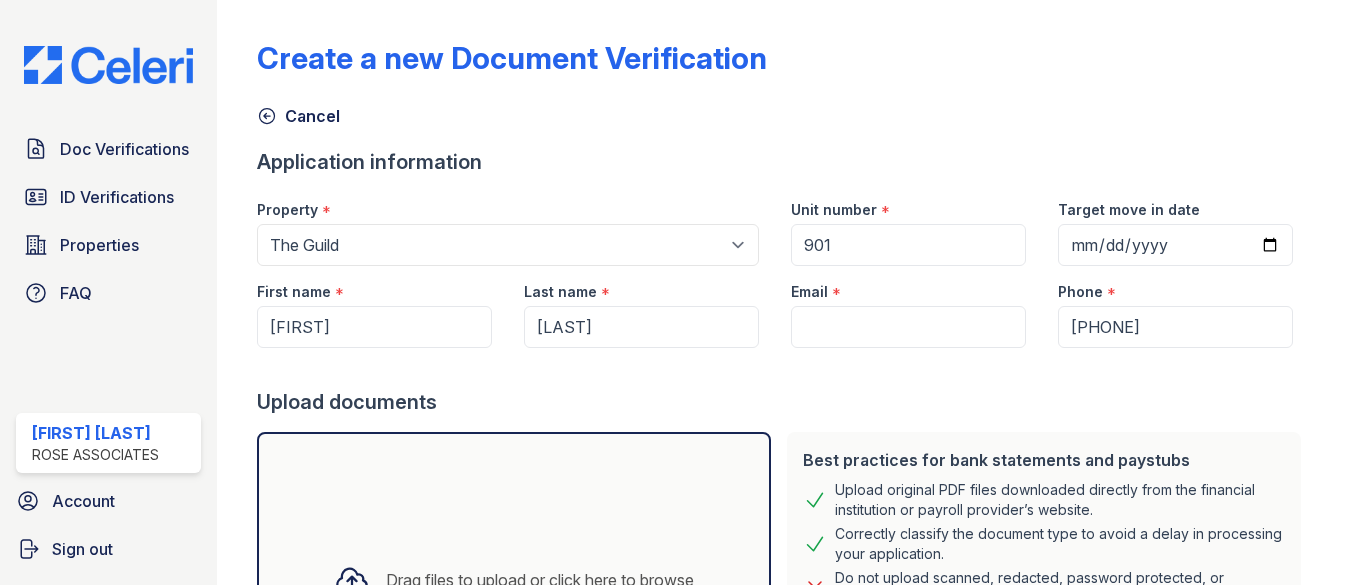 click on "Upload documents" at bounding box center (783, 402) 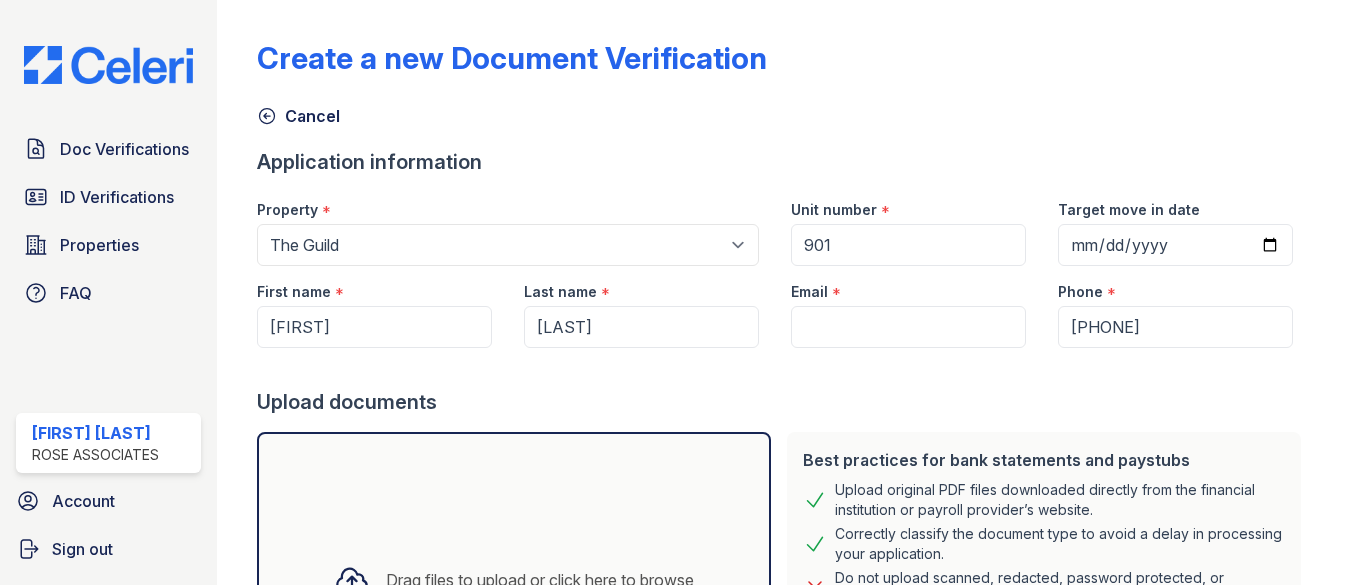 scroll, scrollTop: 0, scrollLeft: 0, axis: both 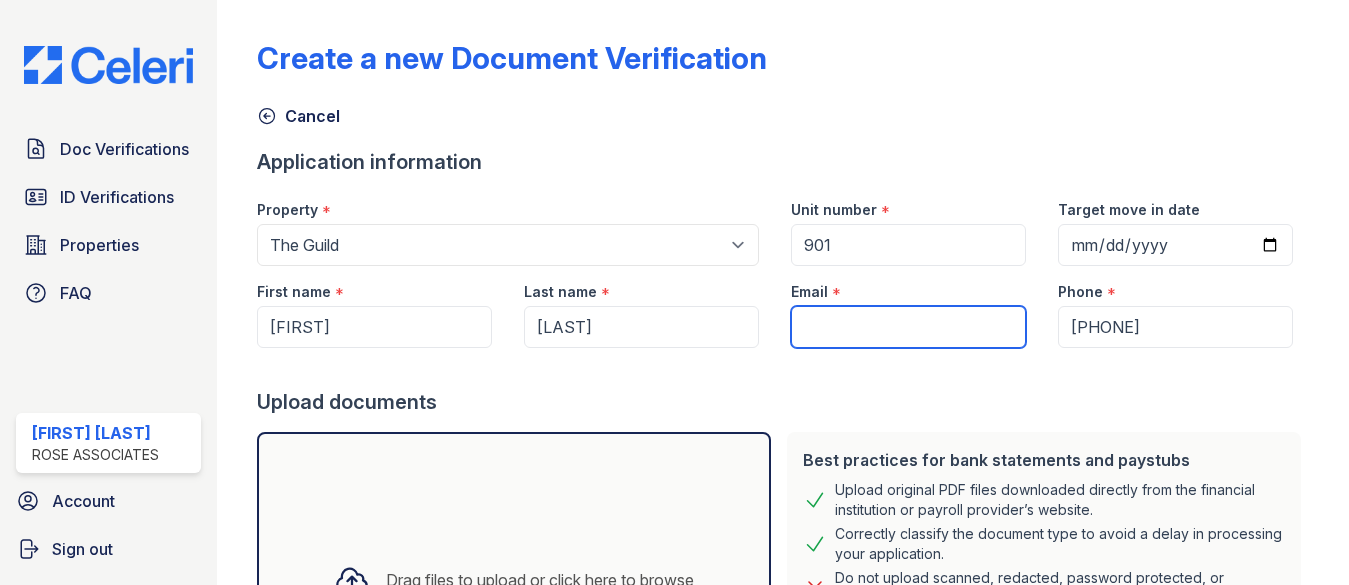 paste on "[EMAIL]" 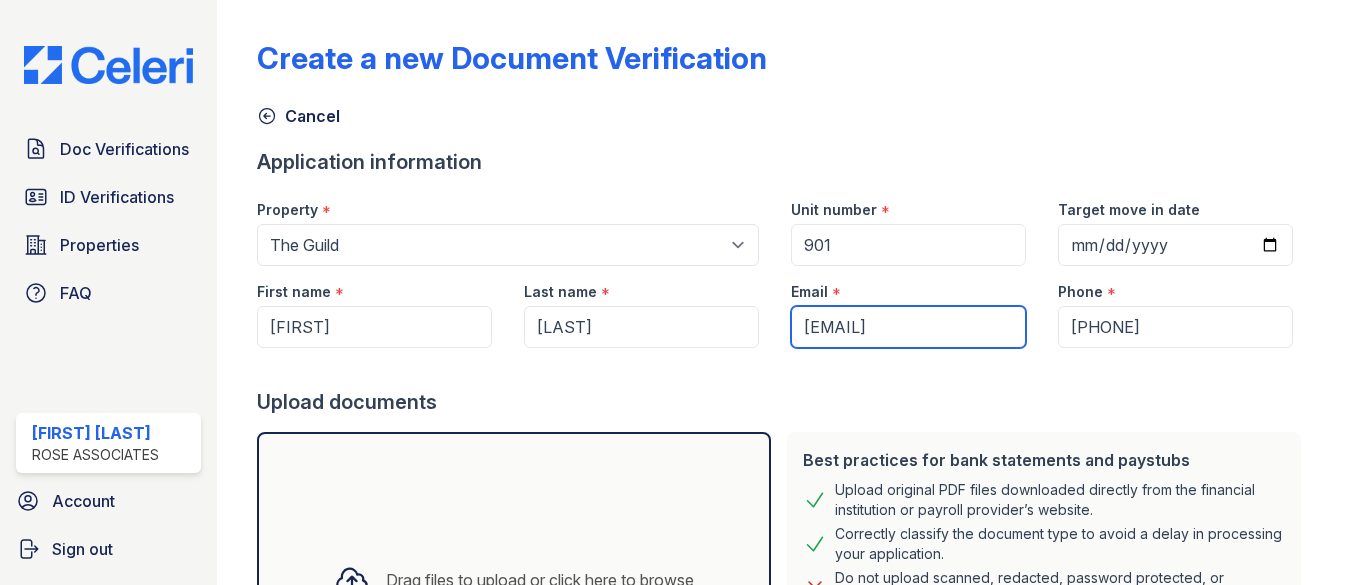type on "[EMAIL]" 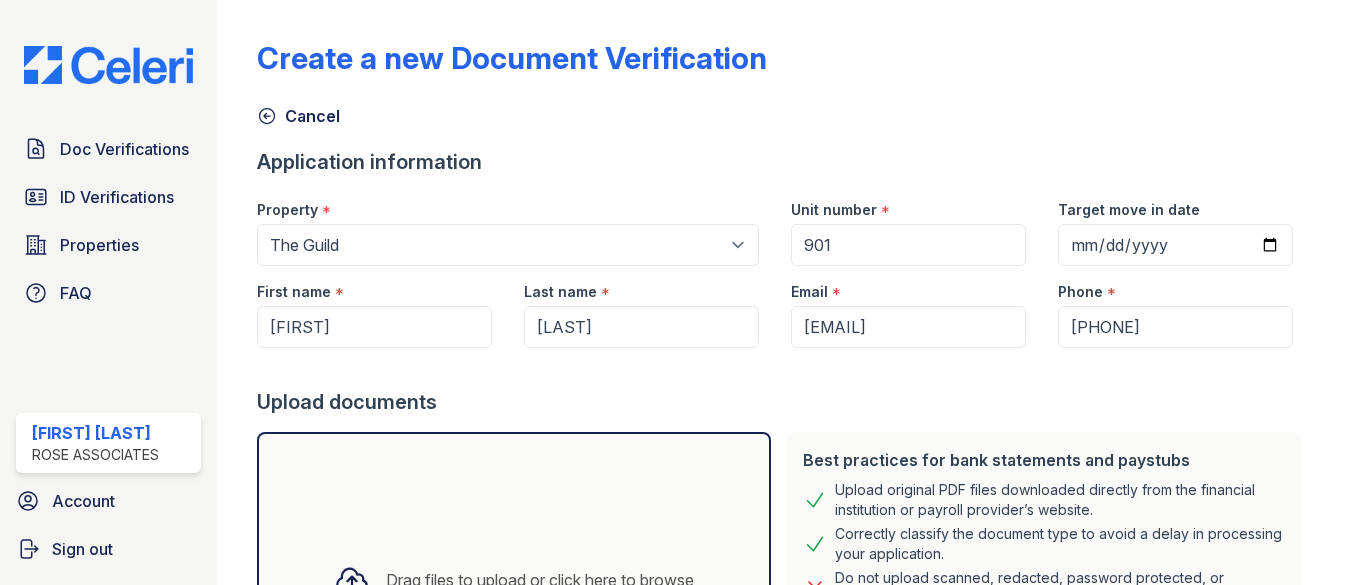 click on "Upload documents" at bounding box center [783, 402] 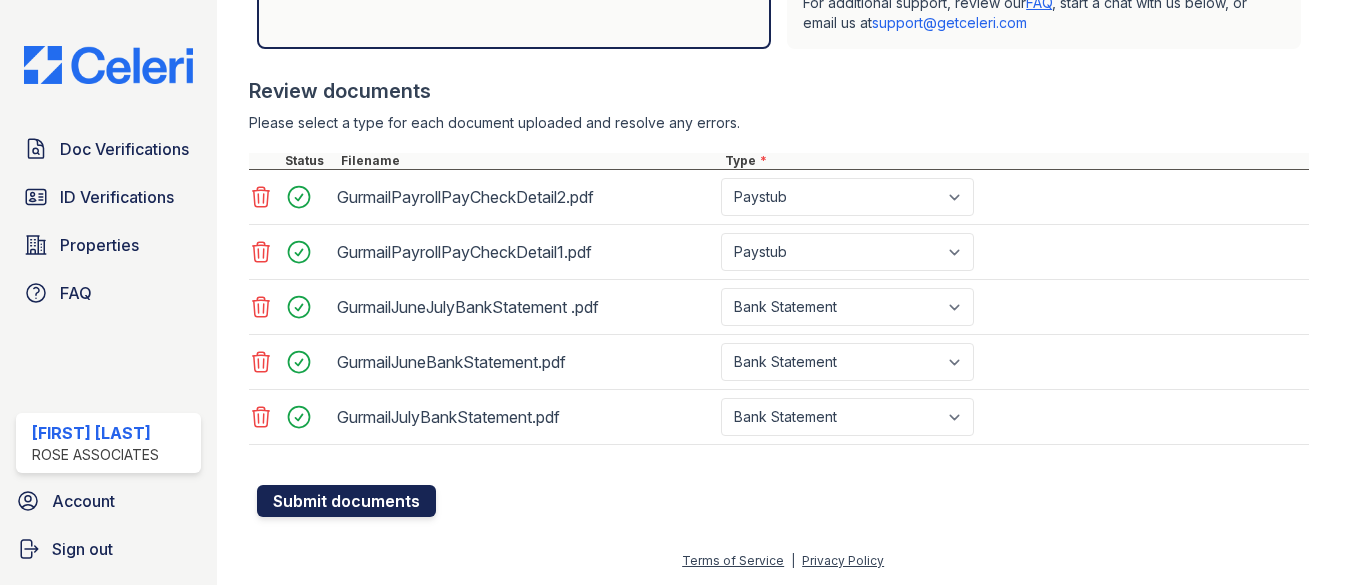 click on "Submit documents" at bounding box center (346, 501) 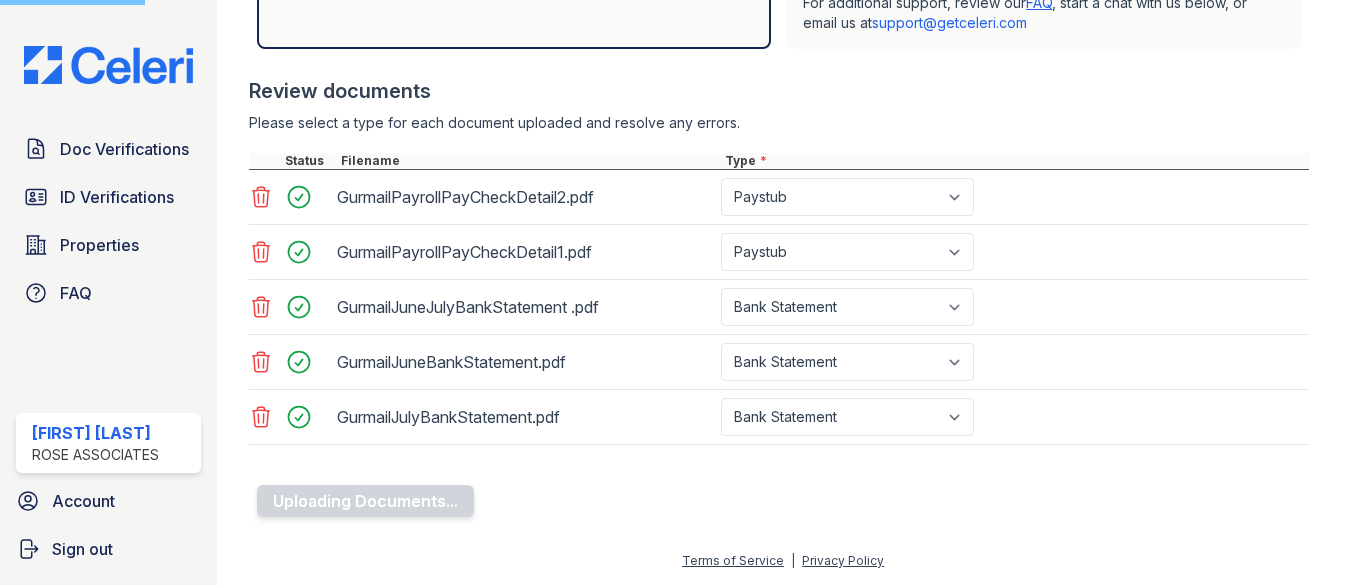 scroll, scrollTop: 679, scrollLeft: 0, axis: vertical 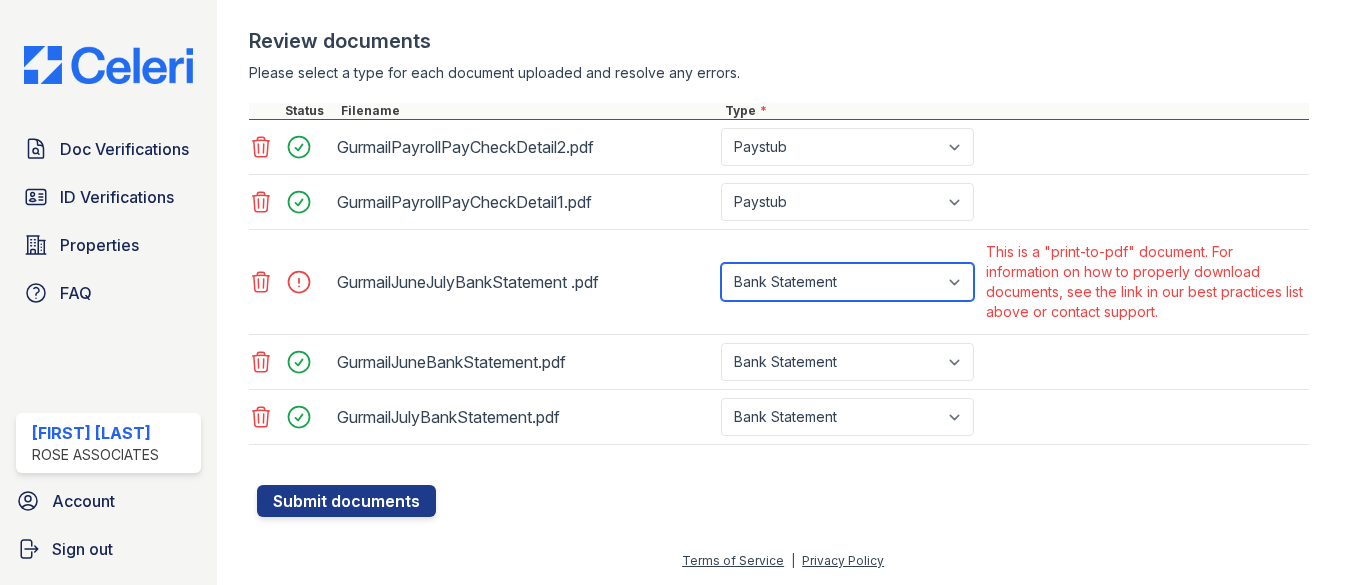 select on "other" 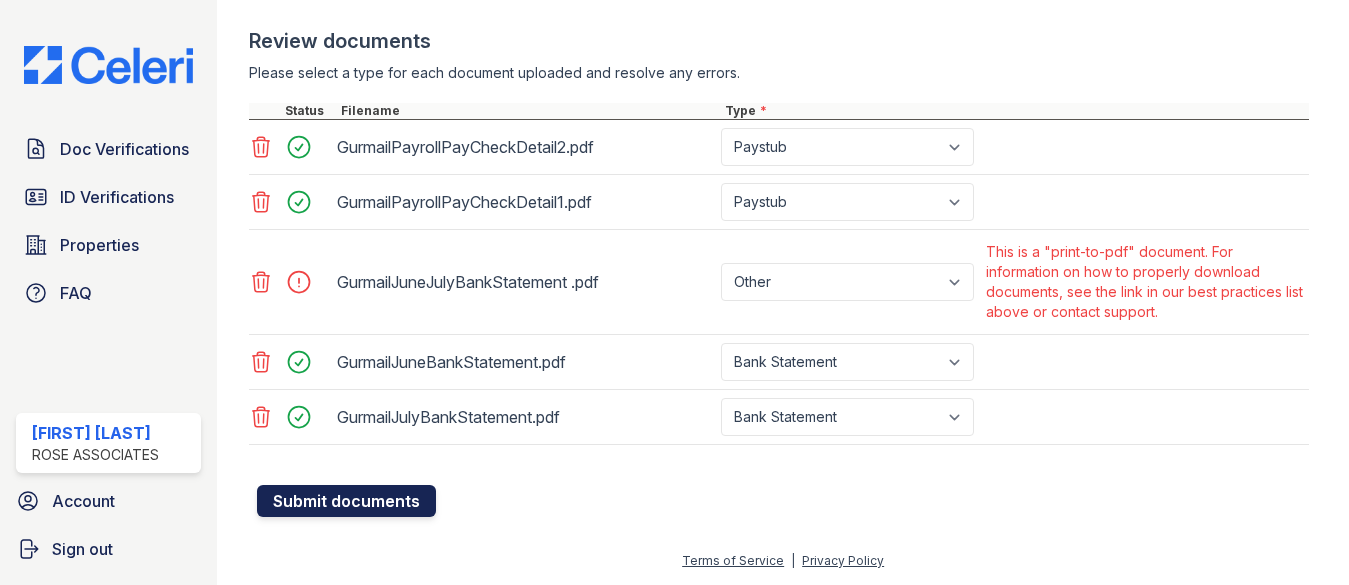 click on "Submit documents" at bounding box center (346, 501) 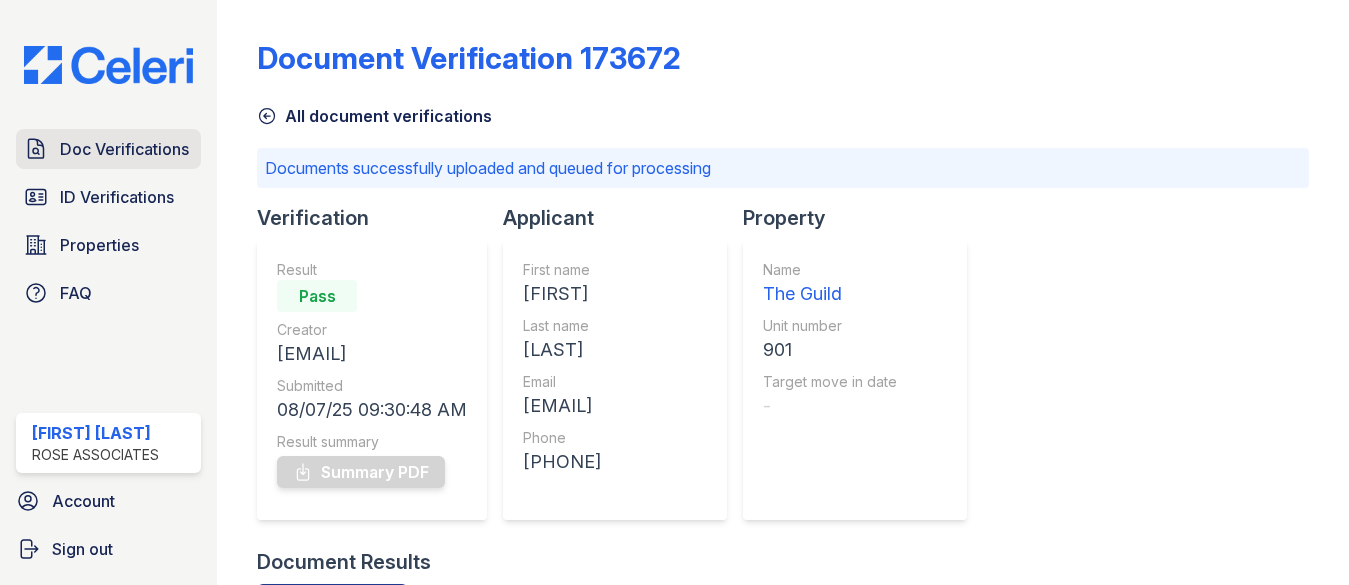 click on "Doc Verifications" at bounding box center [124, 149] 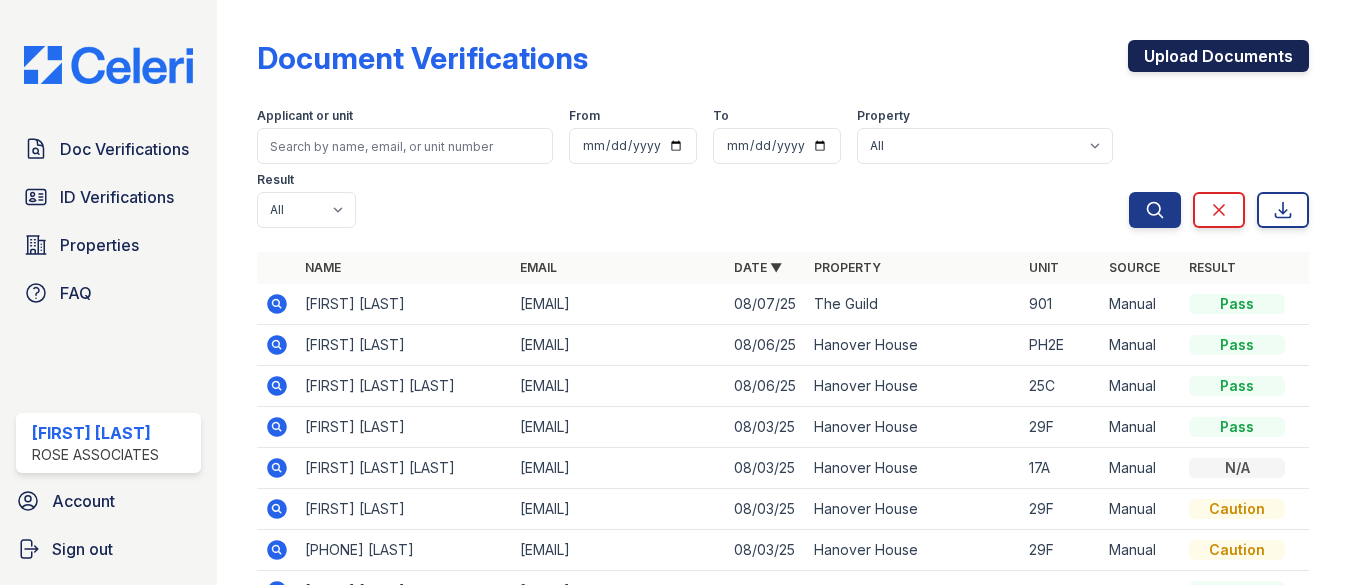 click on "Upload Documents" at bounding box center [1218, 56] 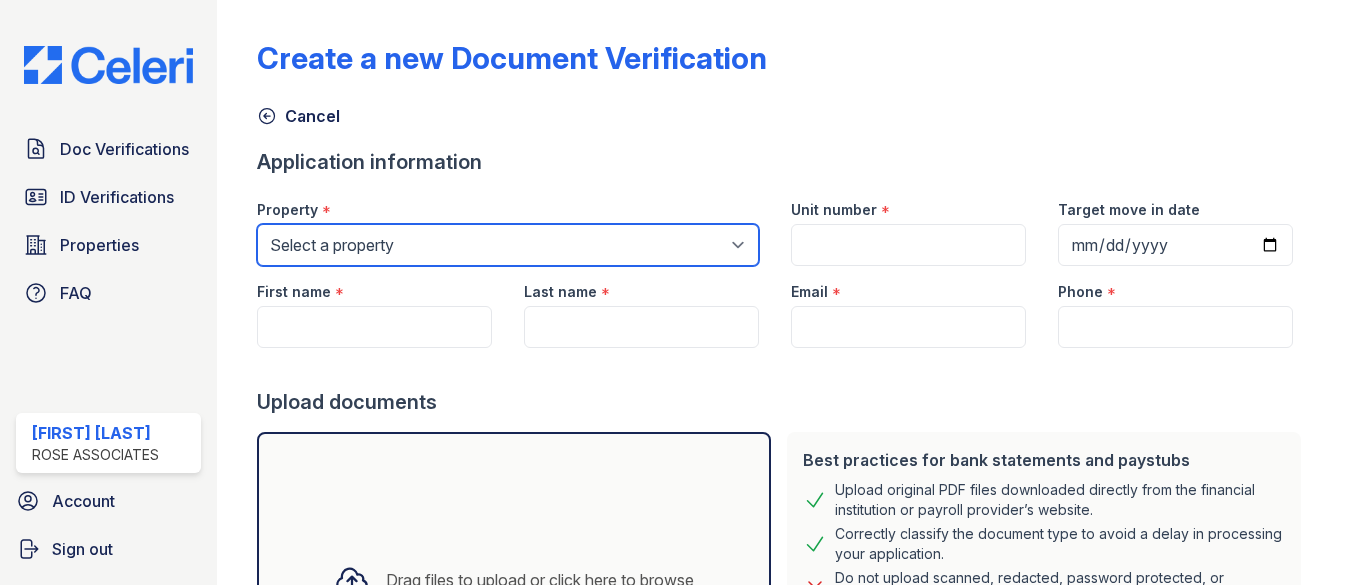 select on "3110" 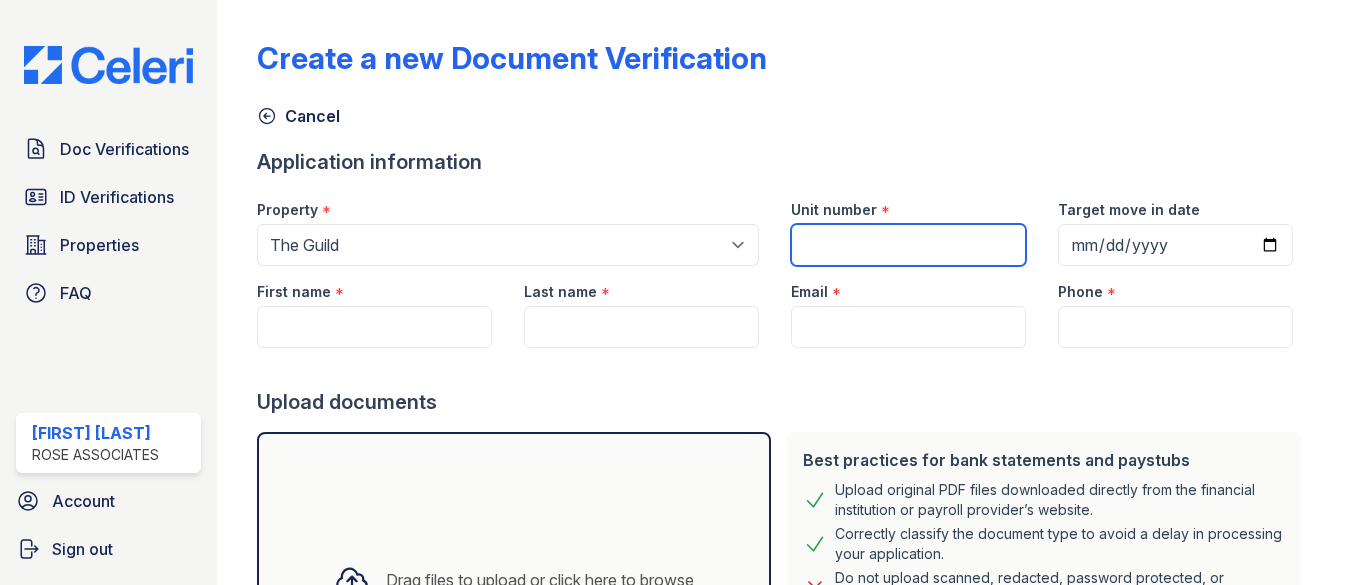 click on "Unit number" at bounding box center (908, 245) 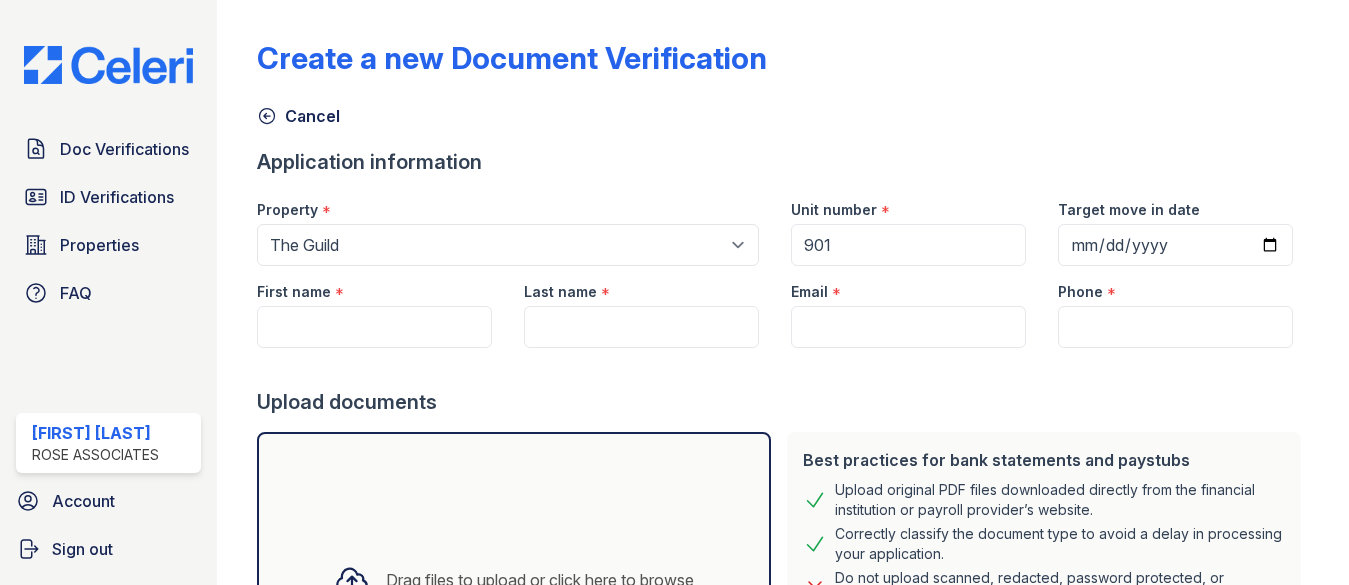 scroll, scrollTop: 1, scrollLeft: 0, axis: vertical 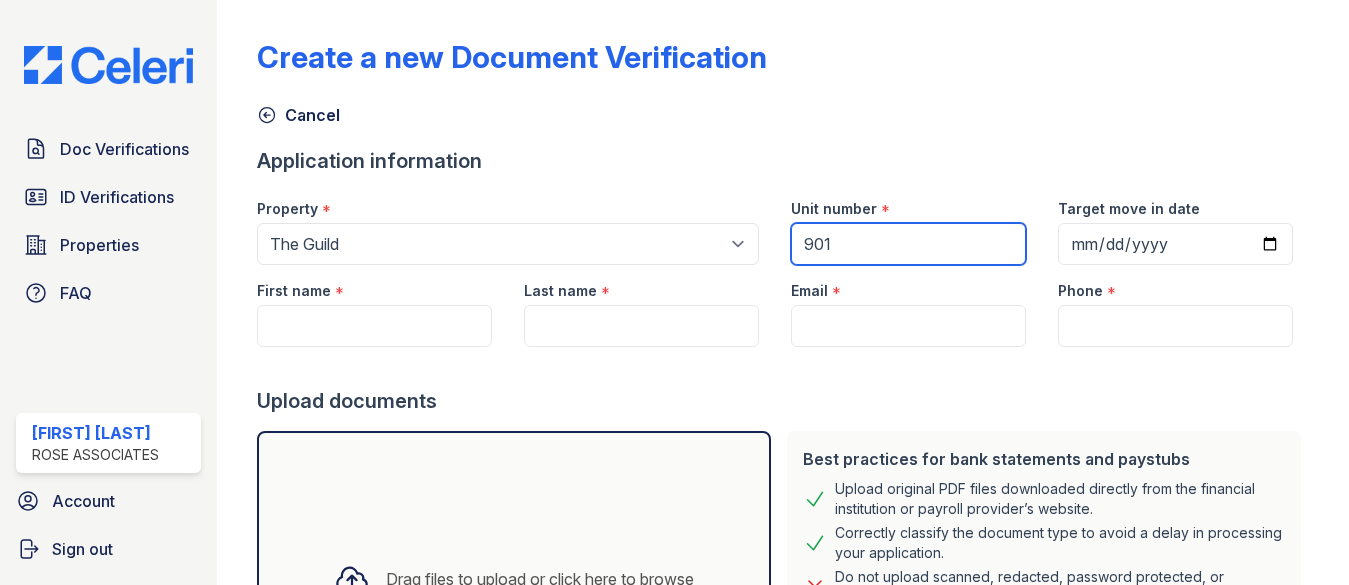 type on "901" 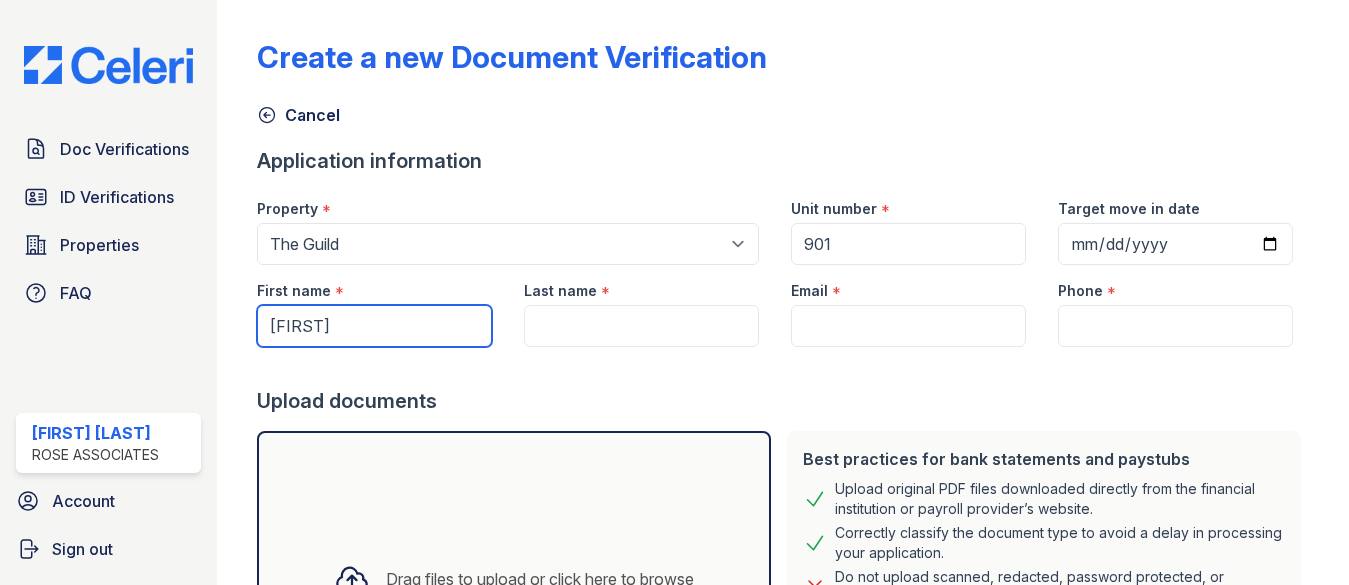 type on "Swaranjit" 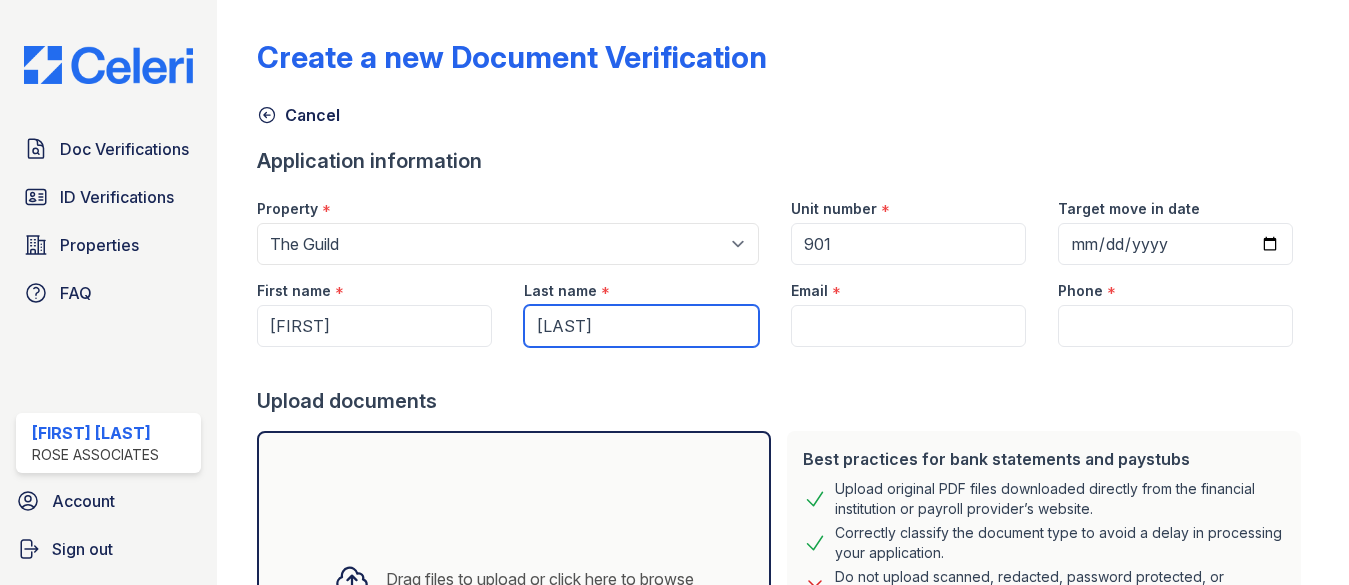 type on "Kaur" 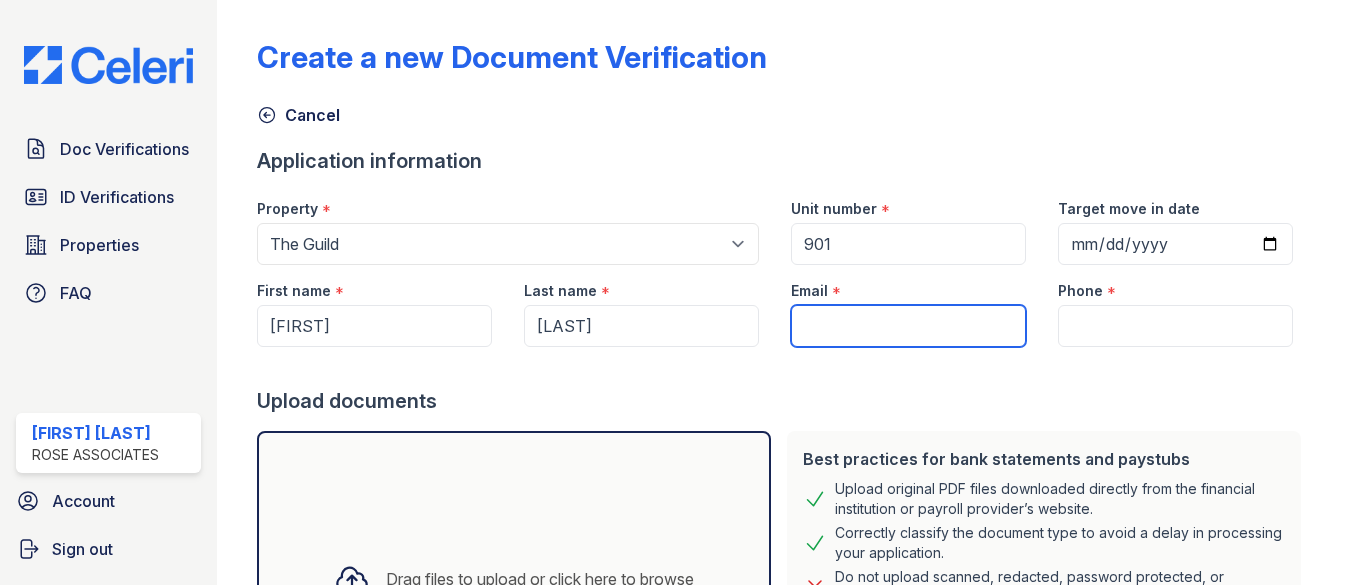 paste on "swaranjitkaur10@gmail.com" 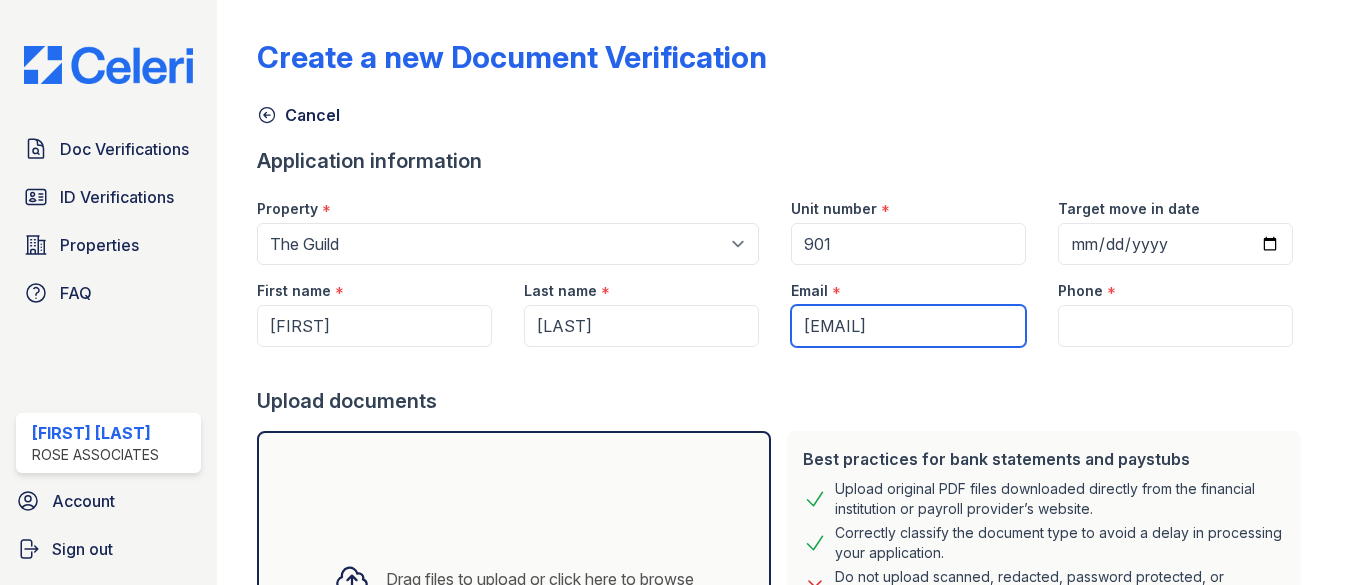 type on "swaranjitkaur10@gmail.com" 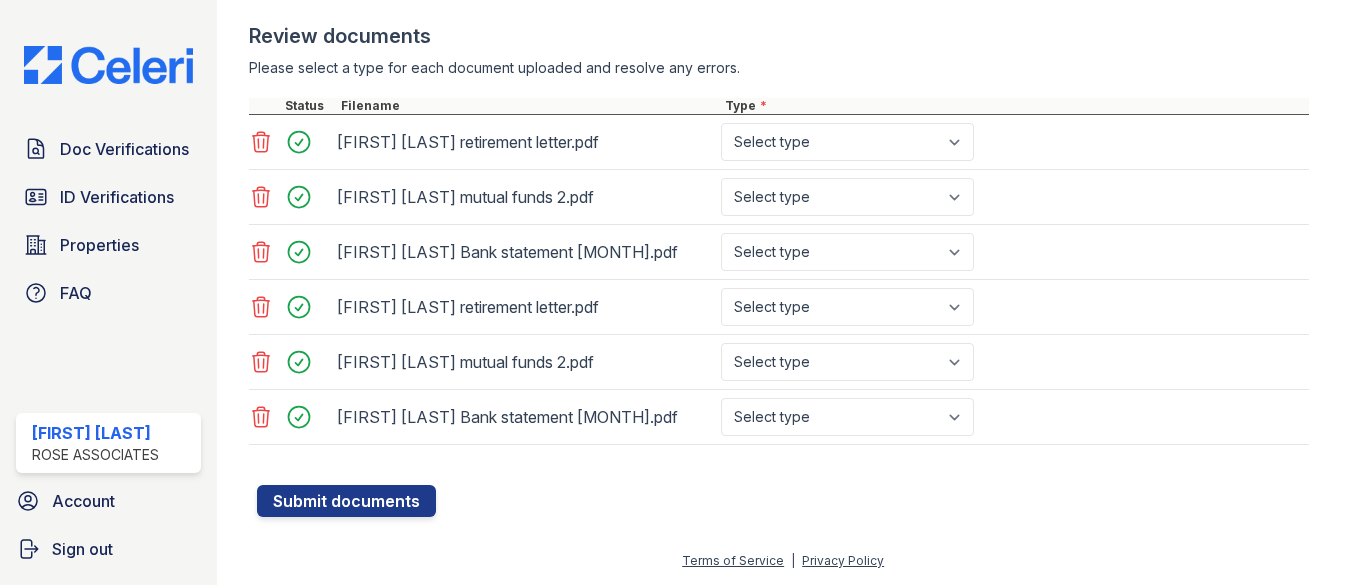 scroll, scrollTop: 734, scrollLeft: 0, axis: vertical 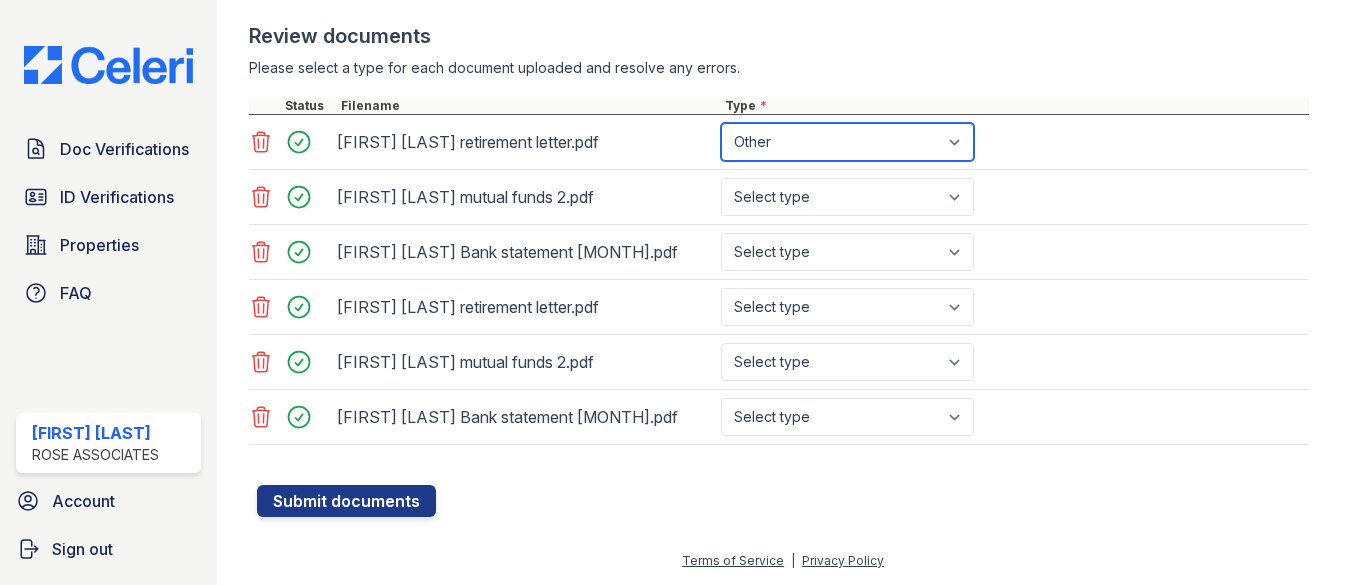 select on "benefit_award_letter" 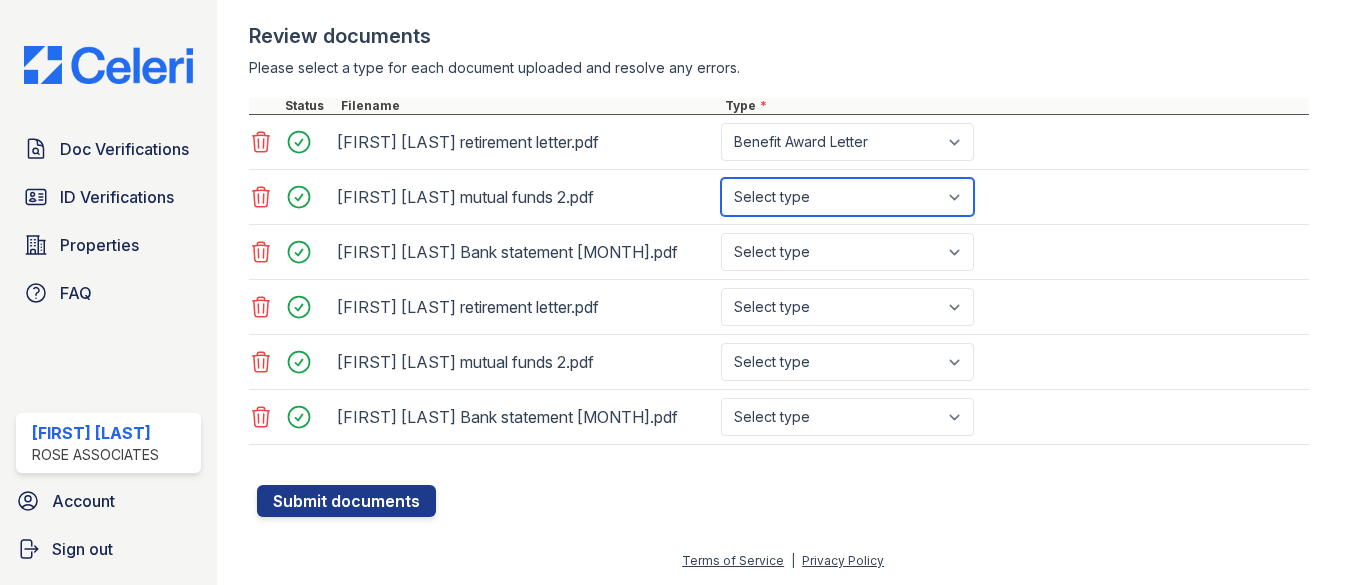 select on "bank_statement" 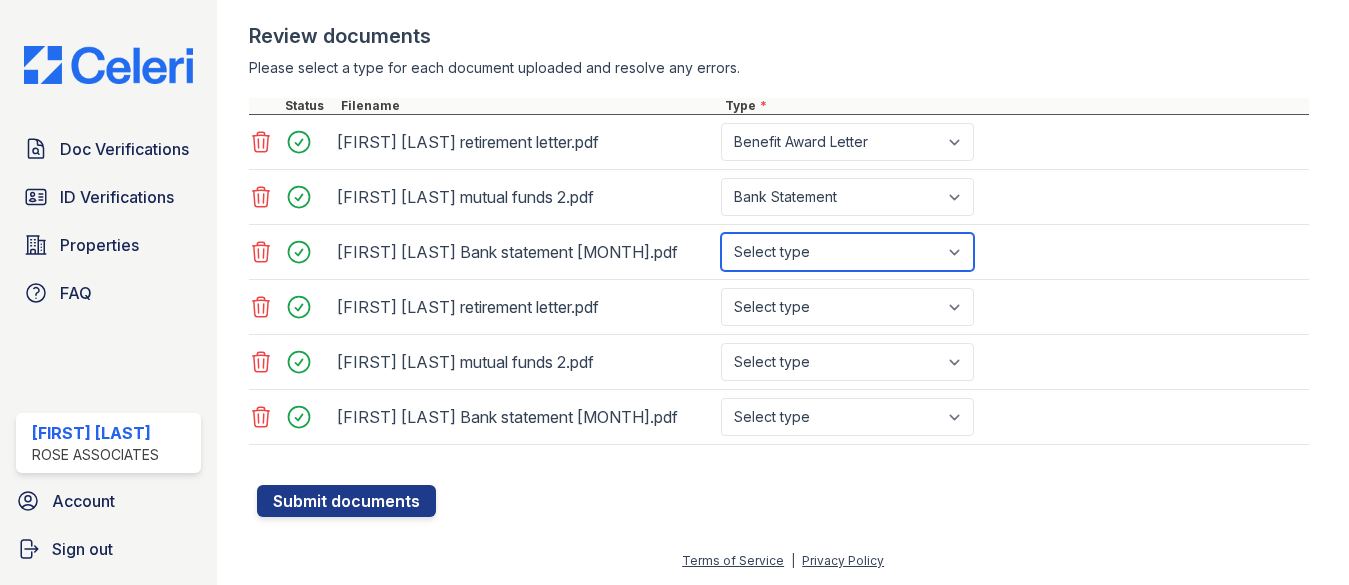 select on "bank_statement" 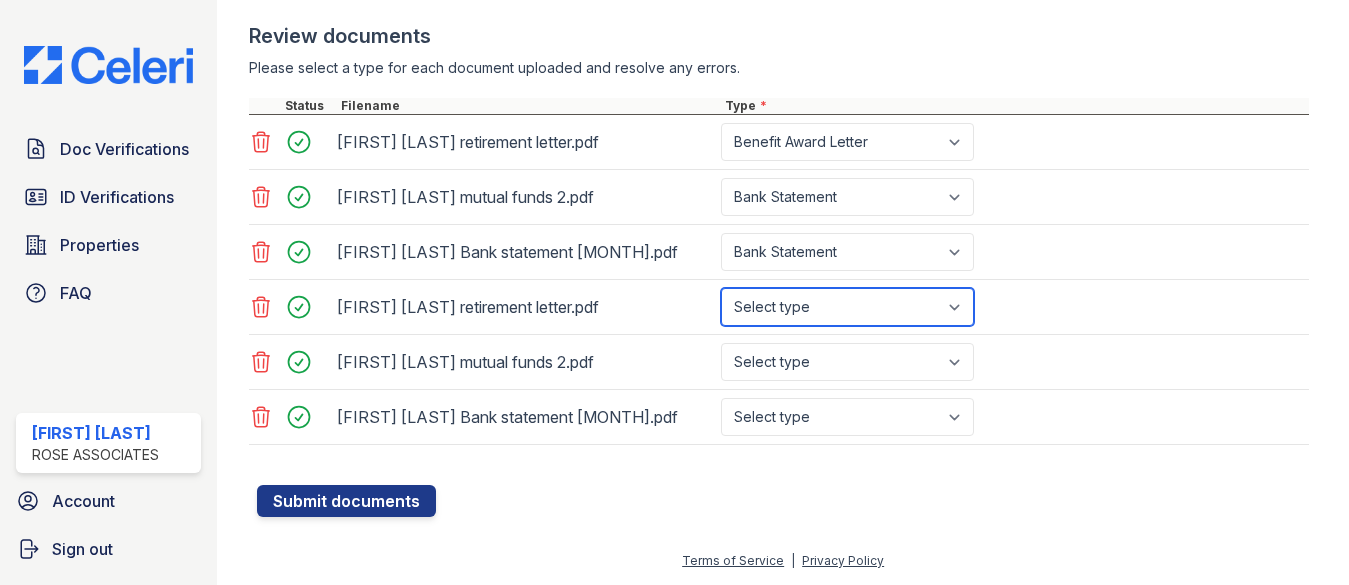 select on "benefit_award_letter" 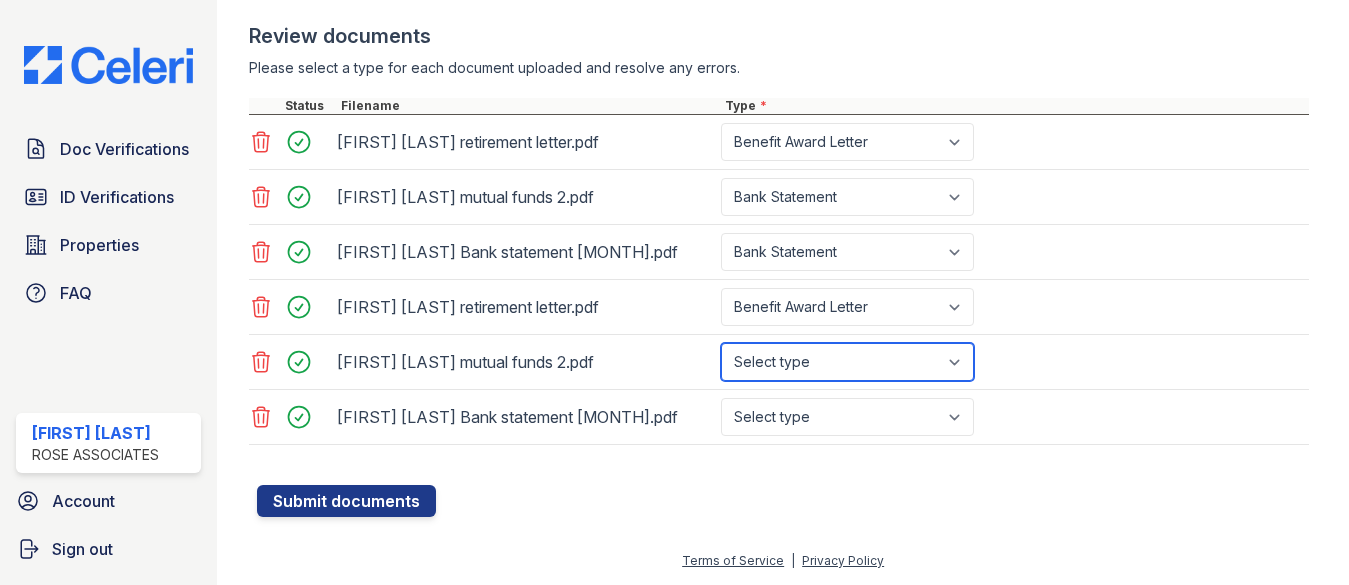 select on "bank_statement" 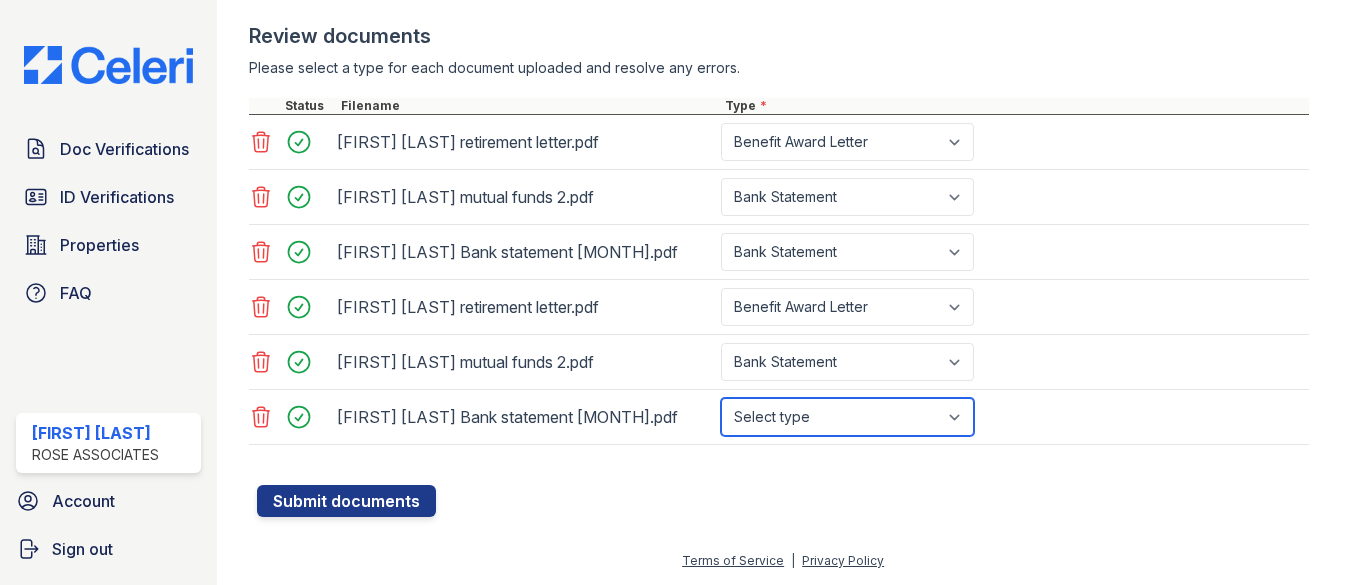 select on "bank_statement" 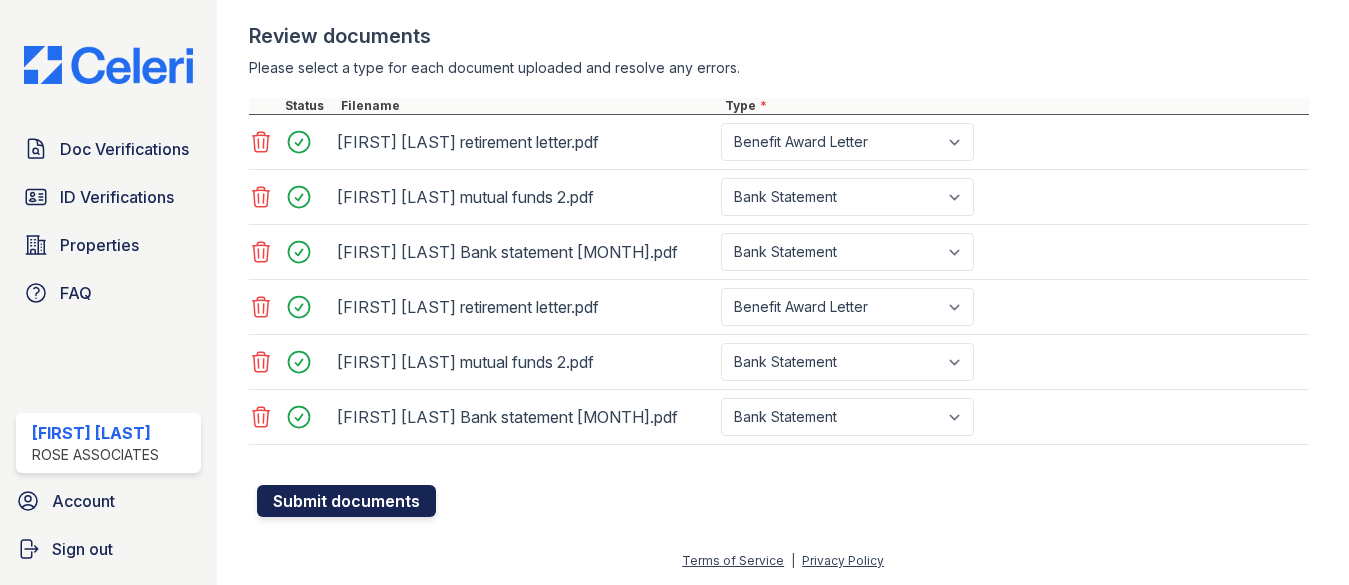 click on "Submit documents" at bounding box center (346, 501) 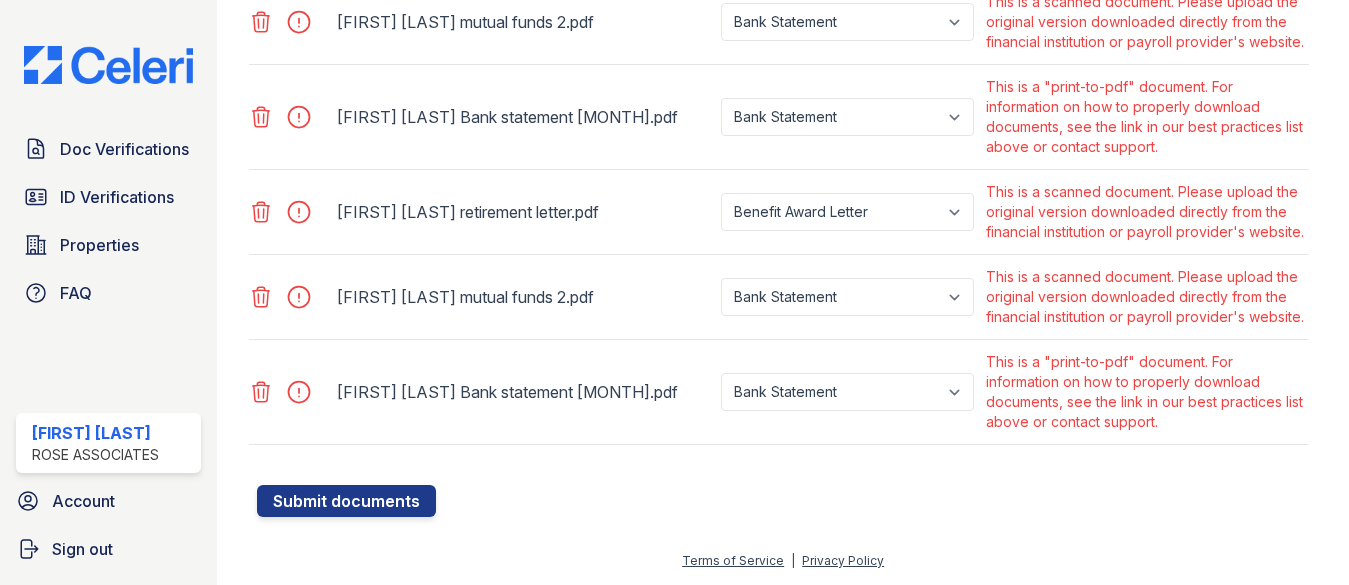 scroll, scrollTop: 1090, scrollLeft: 0, axis: vertical 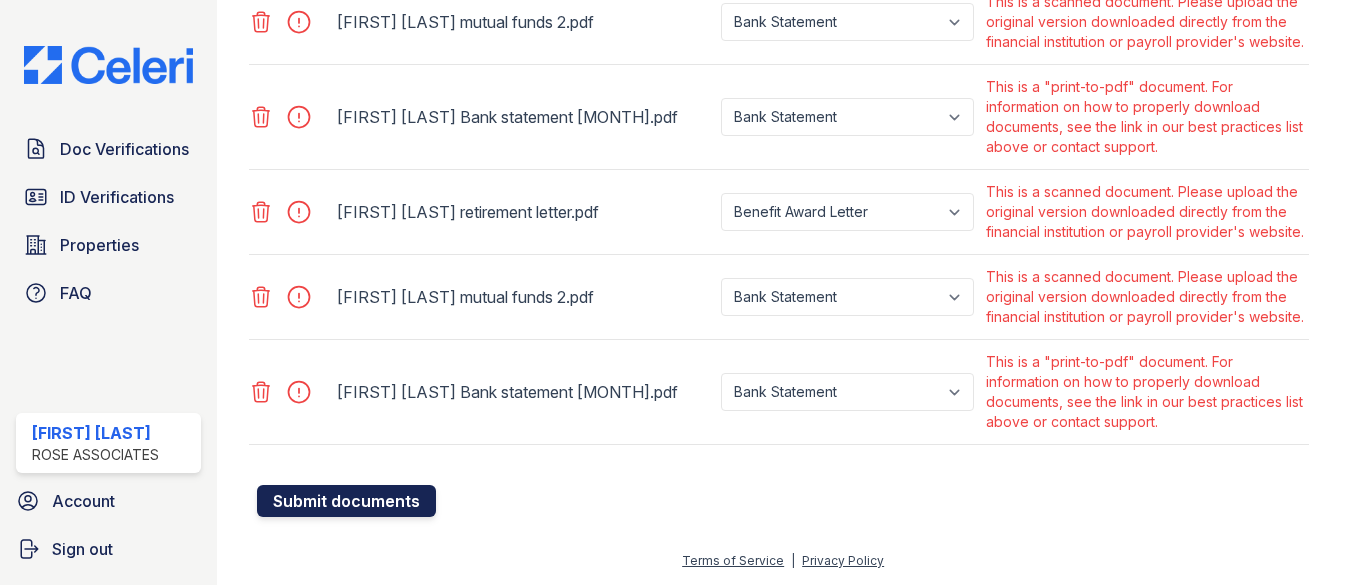 click on "Submit documents" at bounding box center (346, 501) 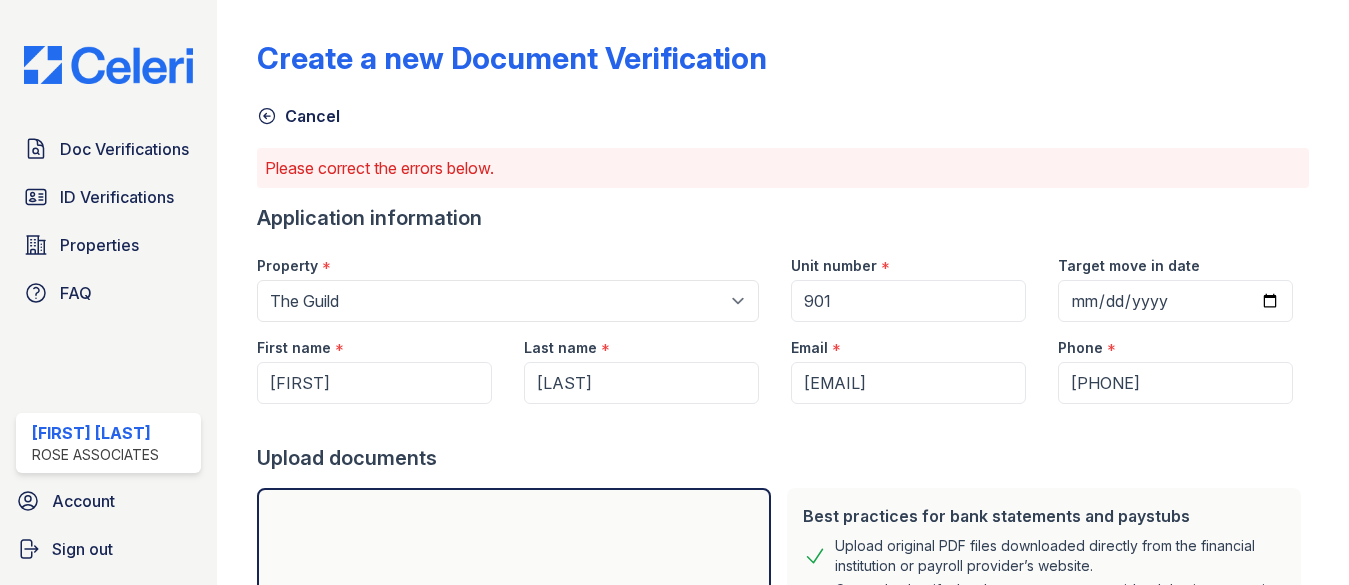 scroll, scrollTop: 0, scrollLeft: 0, axis: both 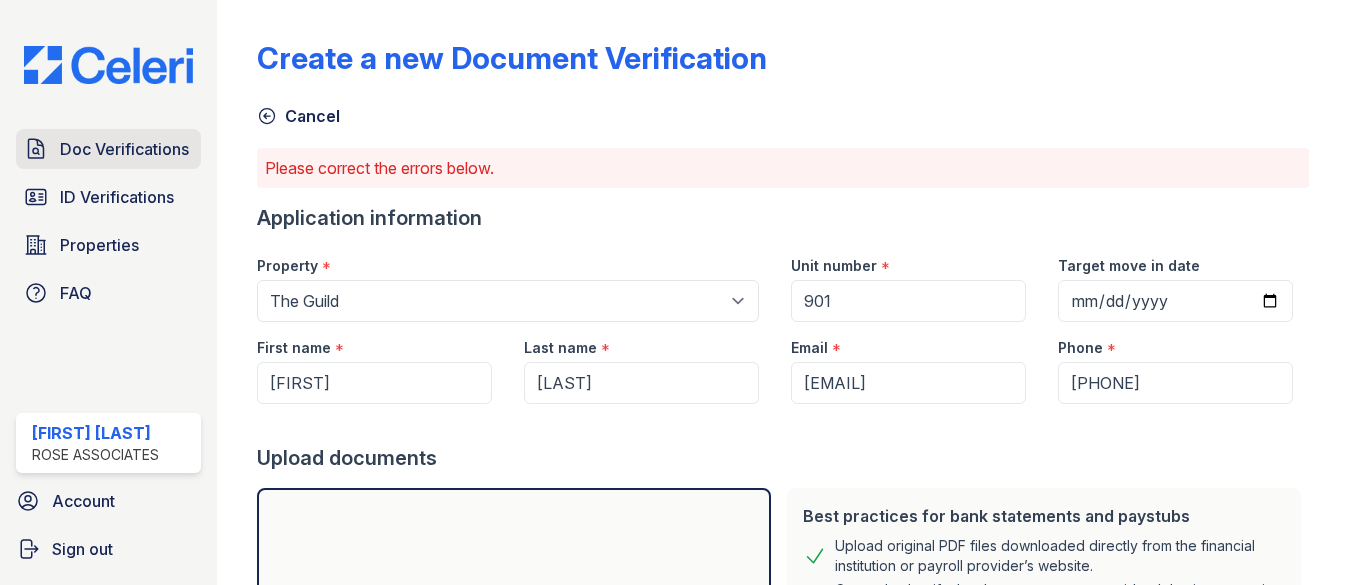 click on "Doc Verifications" at bounding box center [124, 149] 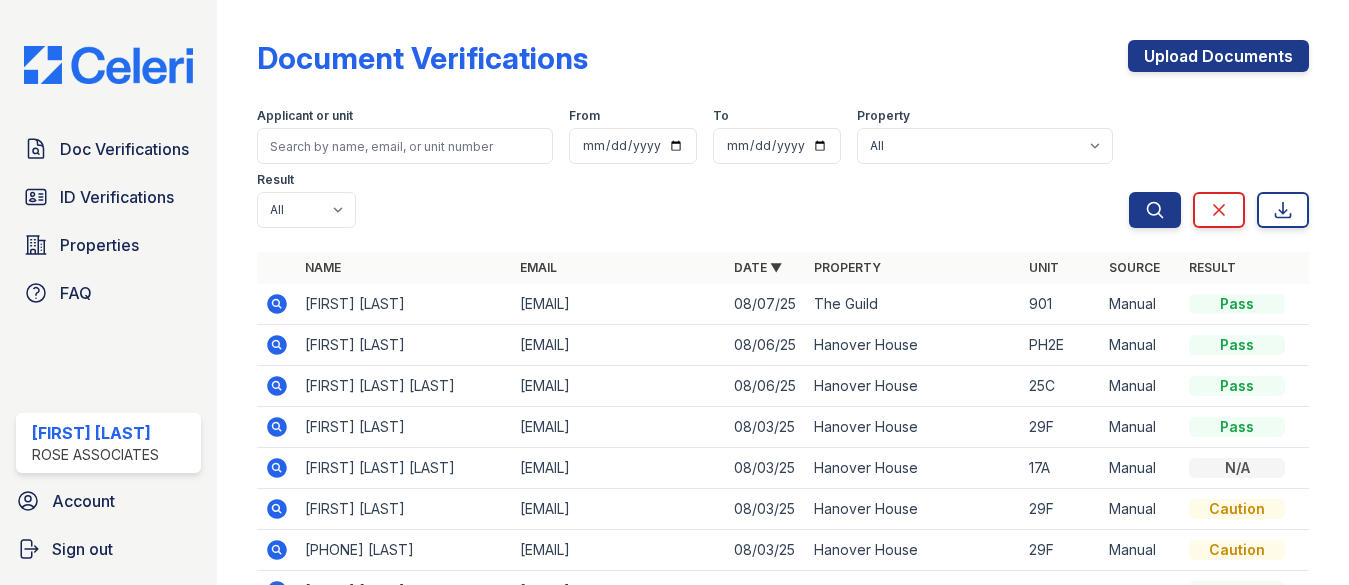 click 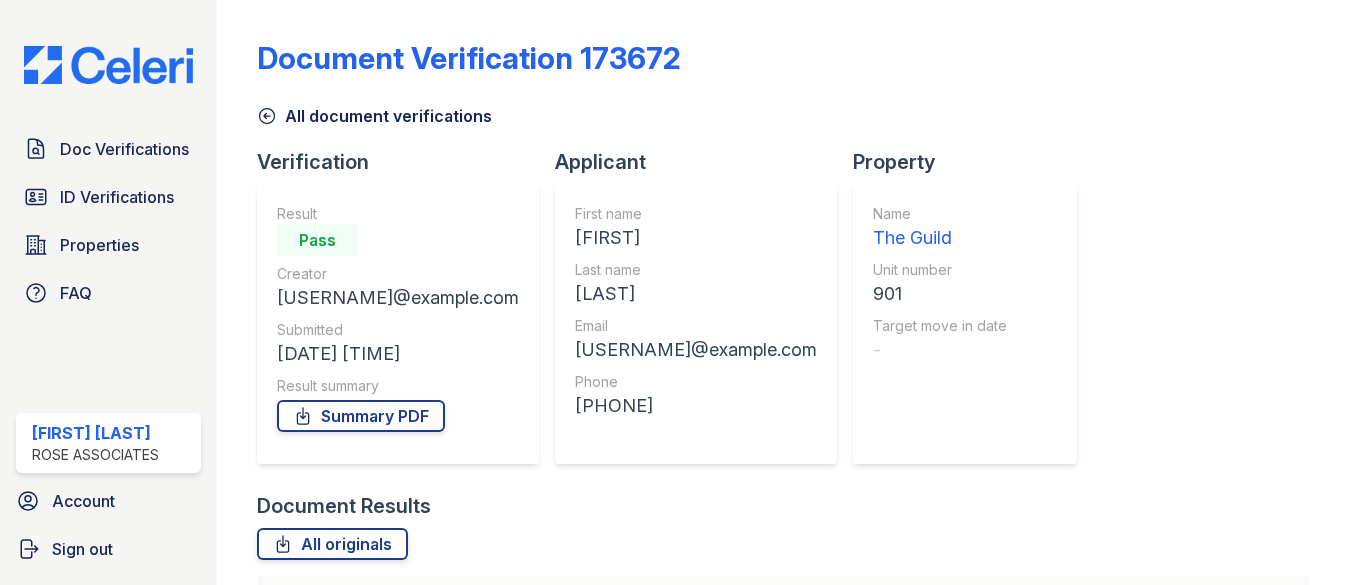 scroll, scrollTop: 0, scrollLeft: 0, axis: both 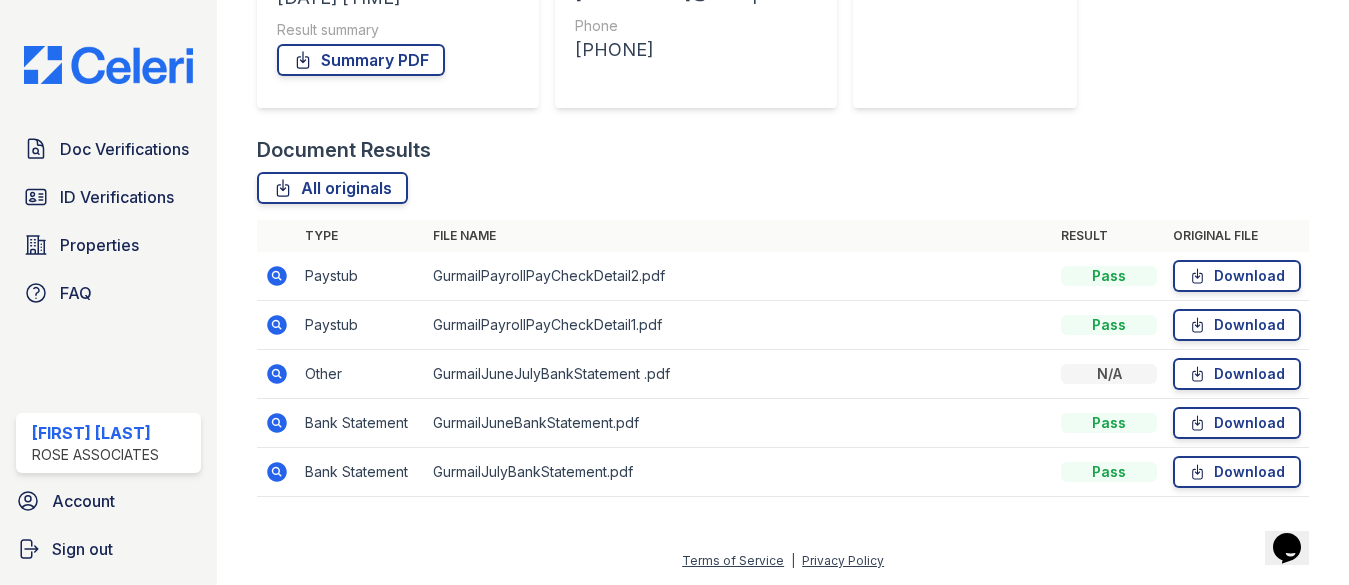 click 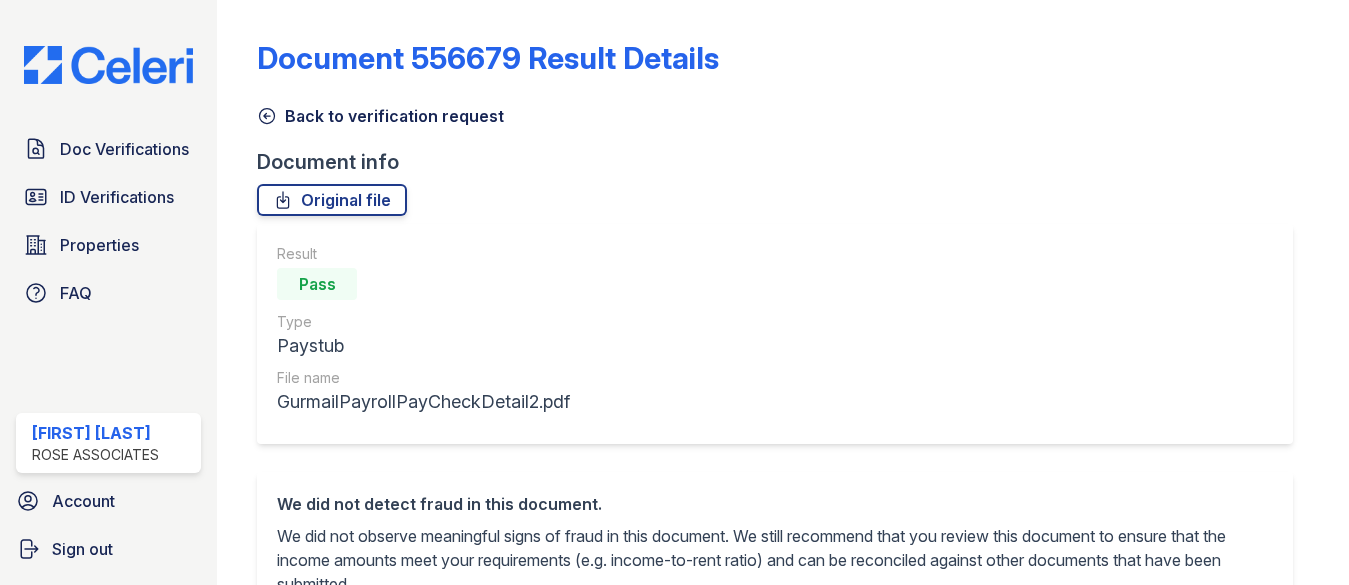 scroll, scrollTop: 0, scrollLeft: 0, axis: both 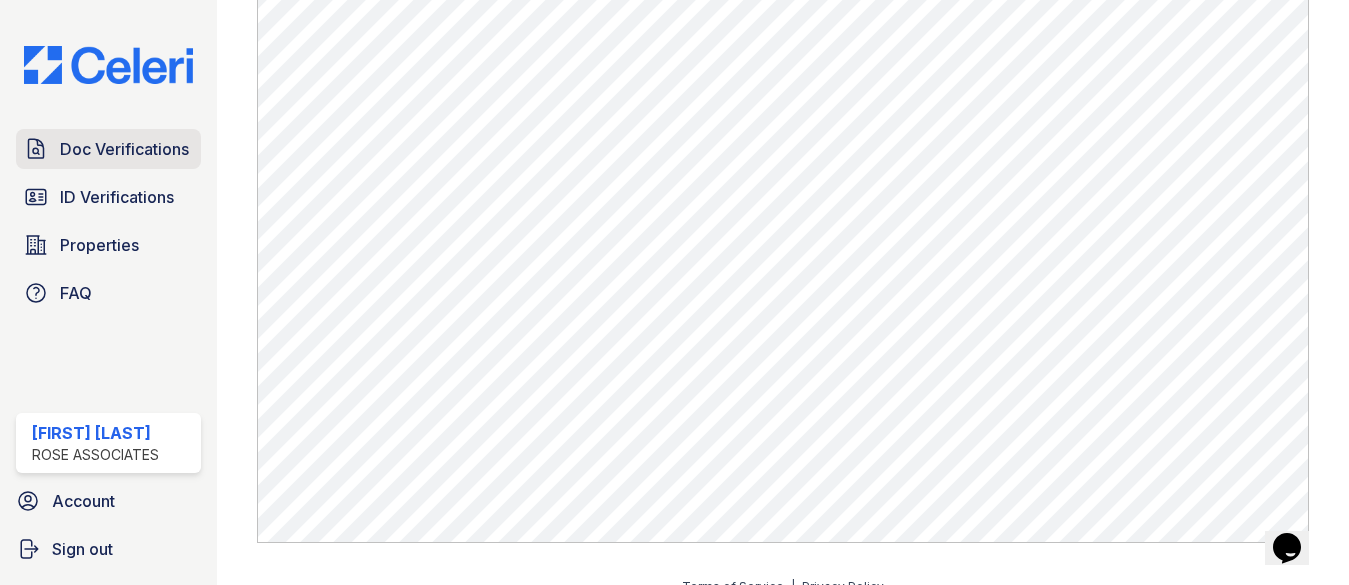 click on "Doc Verifications" at bounding box center [108, 149] 